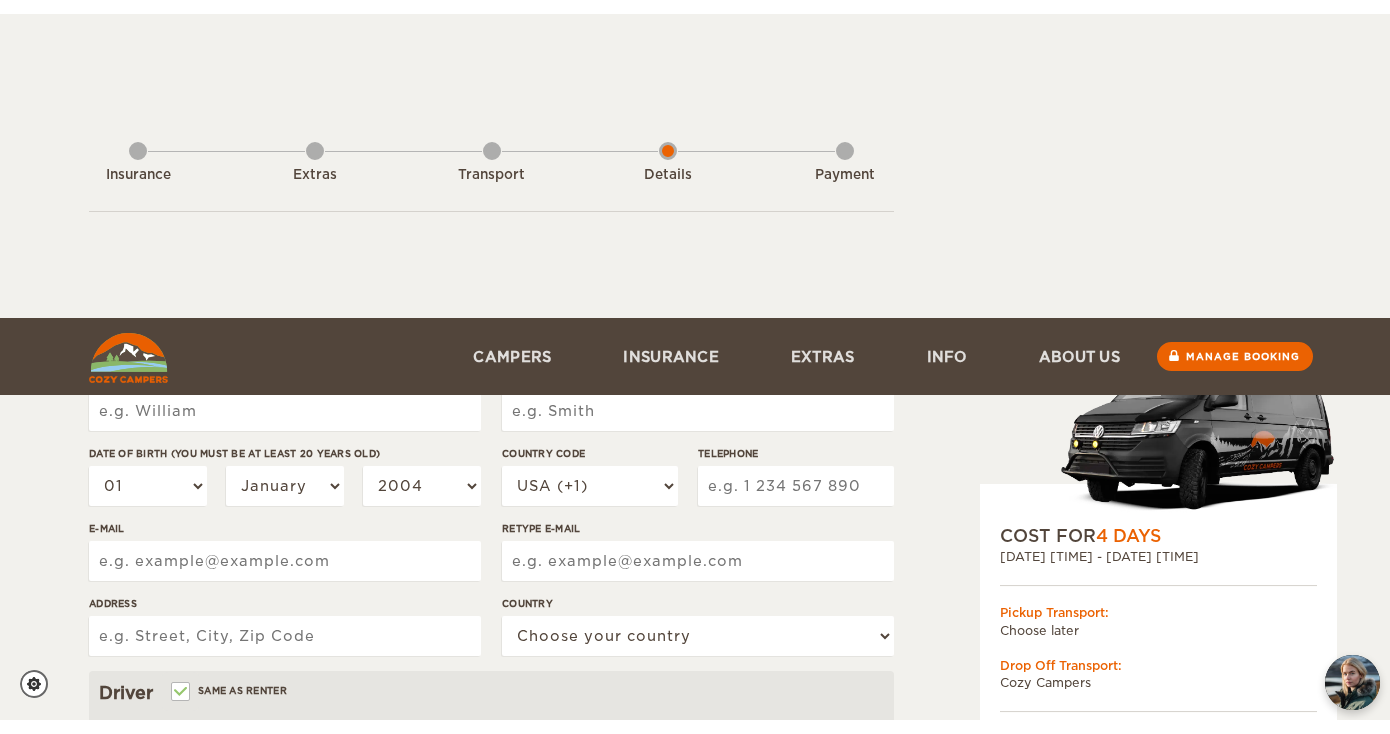scroll, scrollTop: 381, scrollLeft: 0, axis: vertical 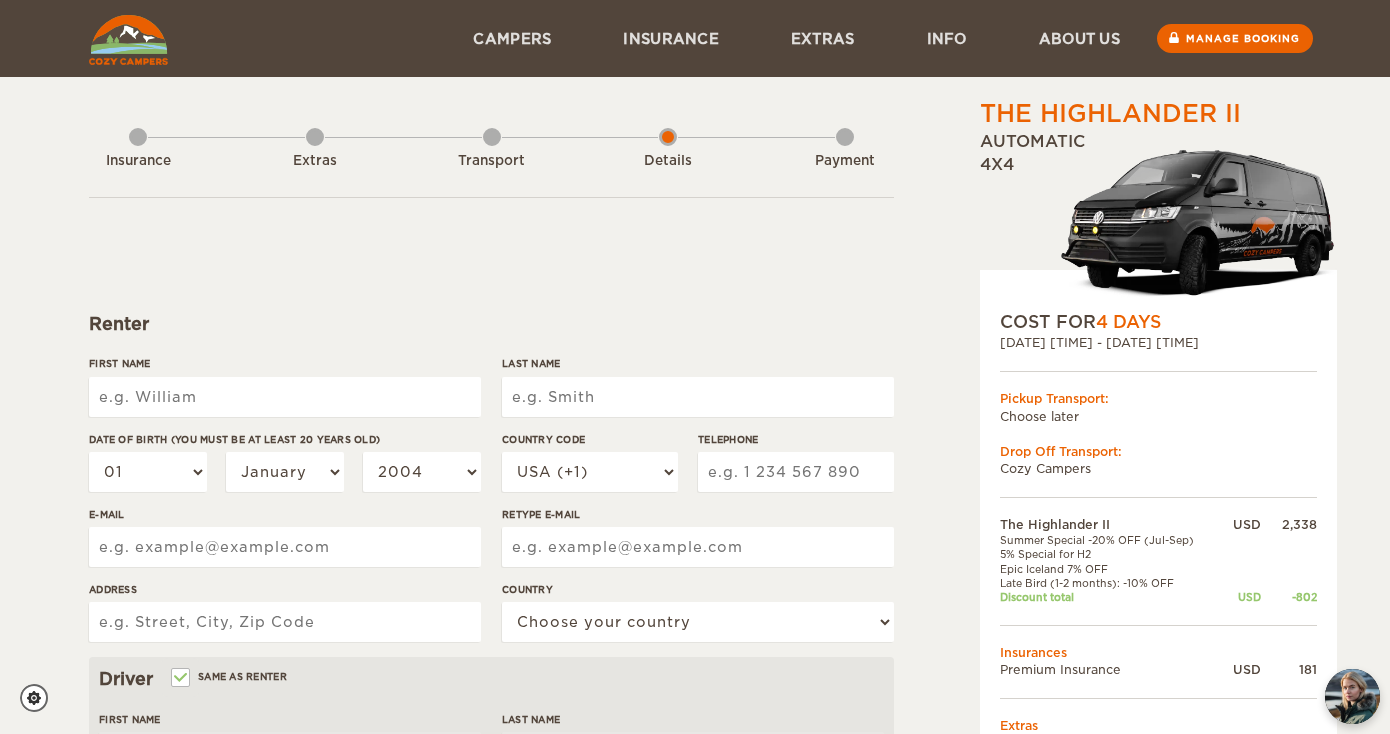 click on "First Name" at bounding box center (285, 397) 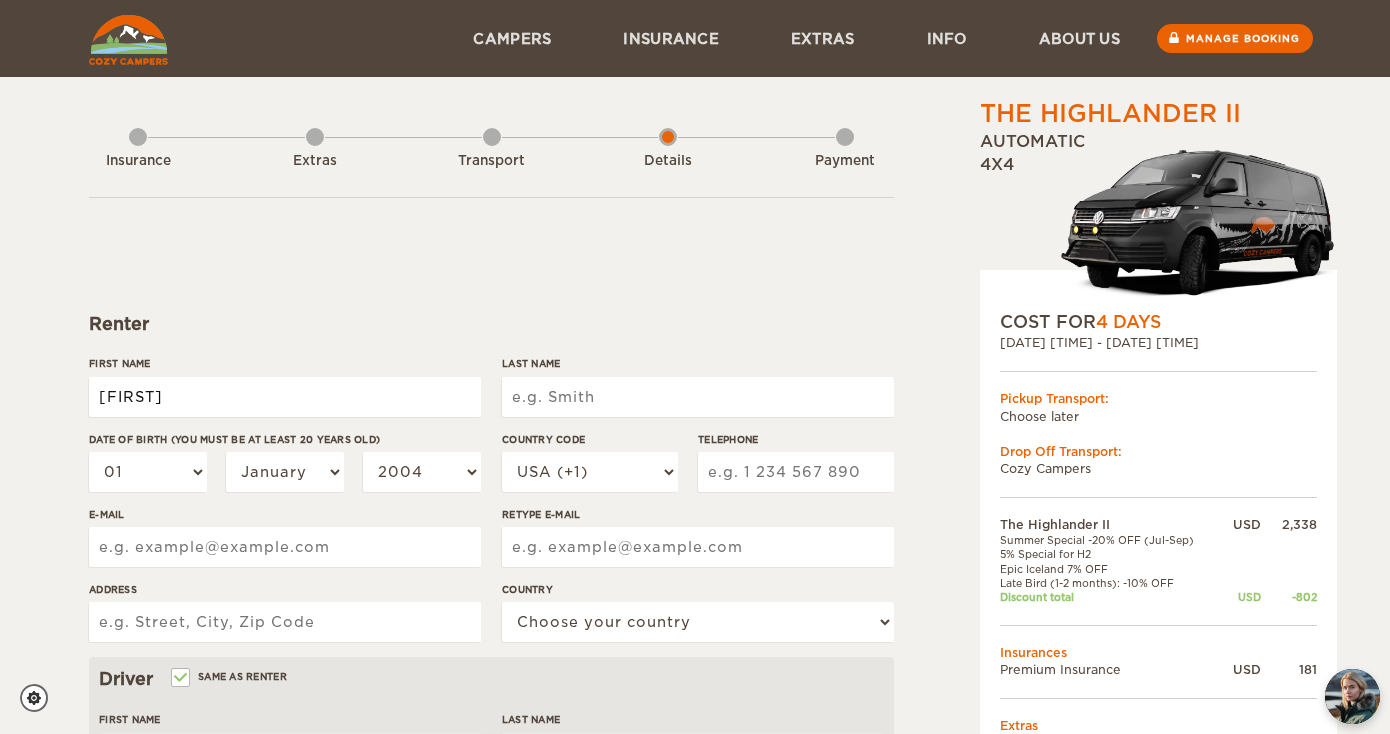 type on "[FIRST]" 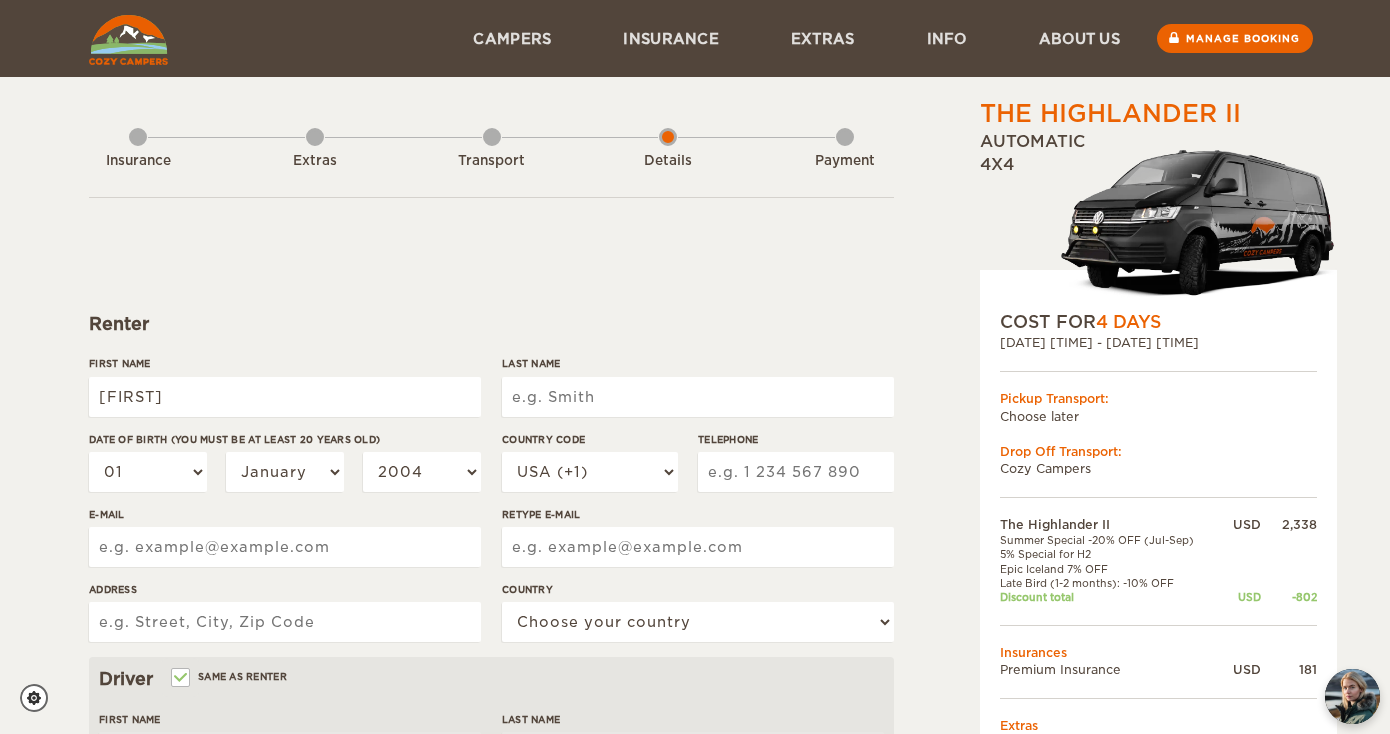 type on "[FIRST]" 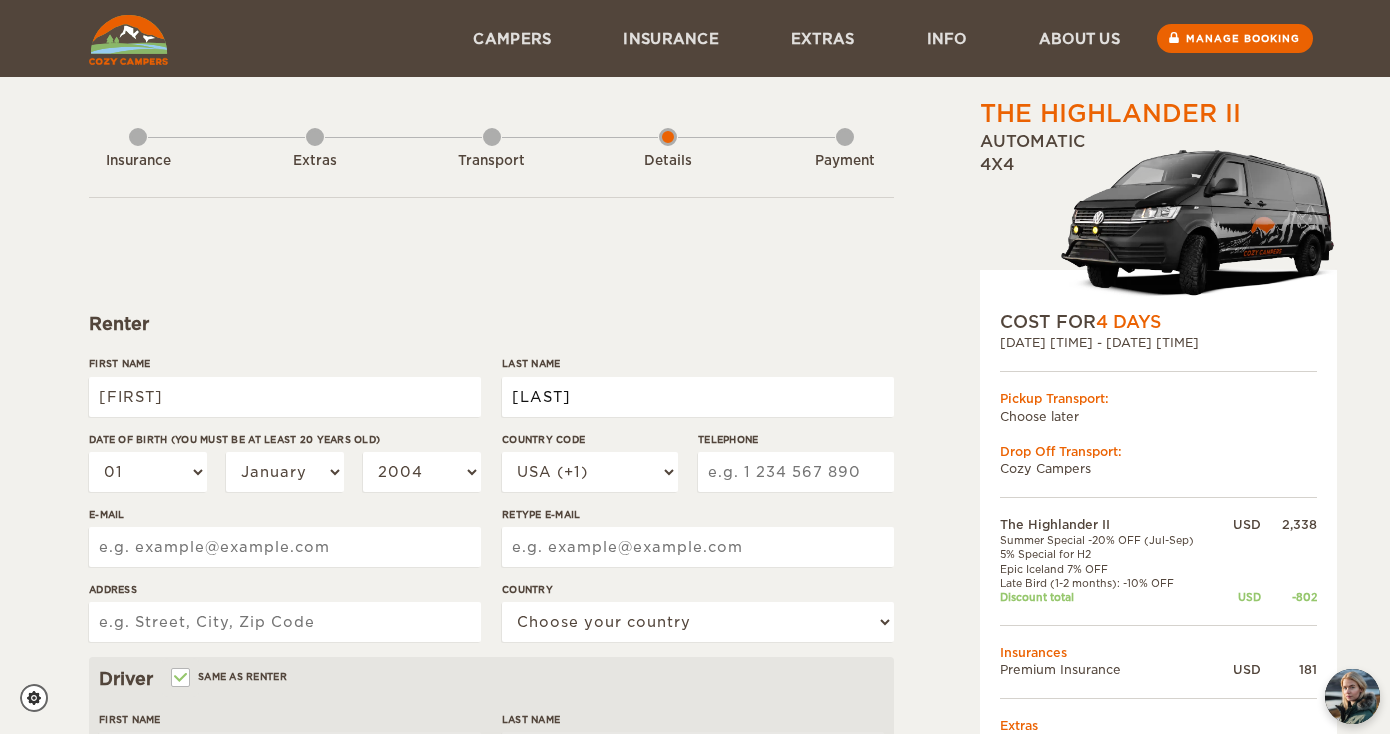 type on "[LAST]" 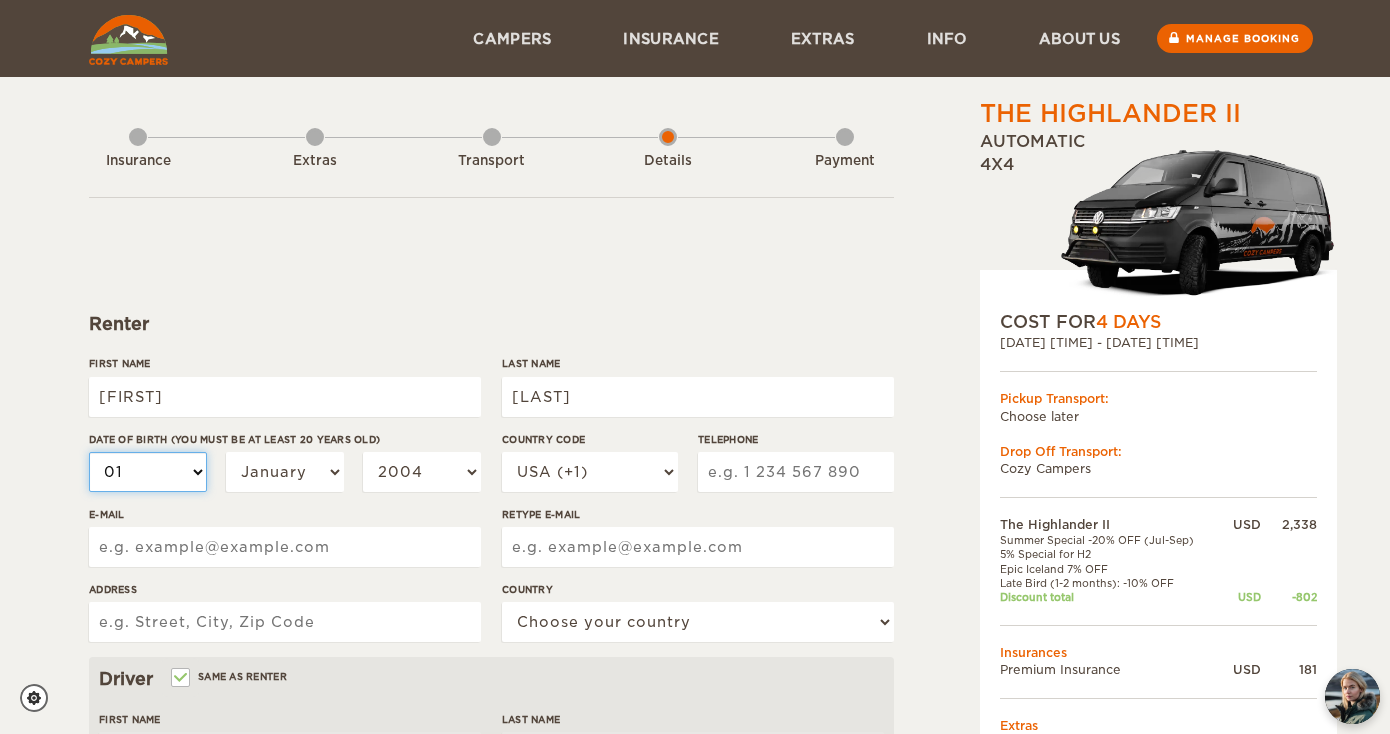 type on "[LAST]" 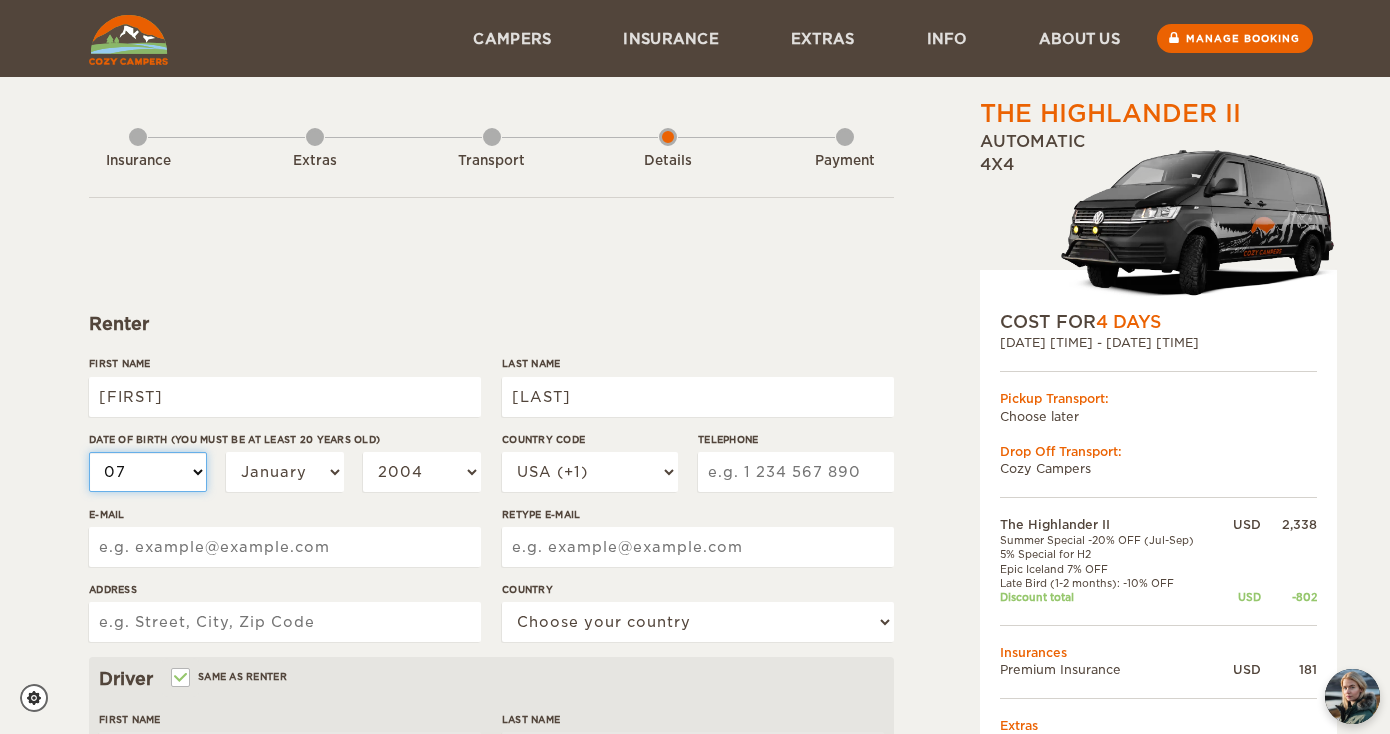 click on "07" at bounding box center (0, 0) 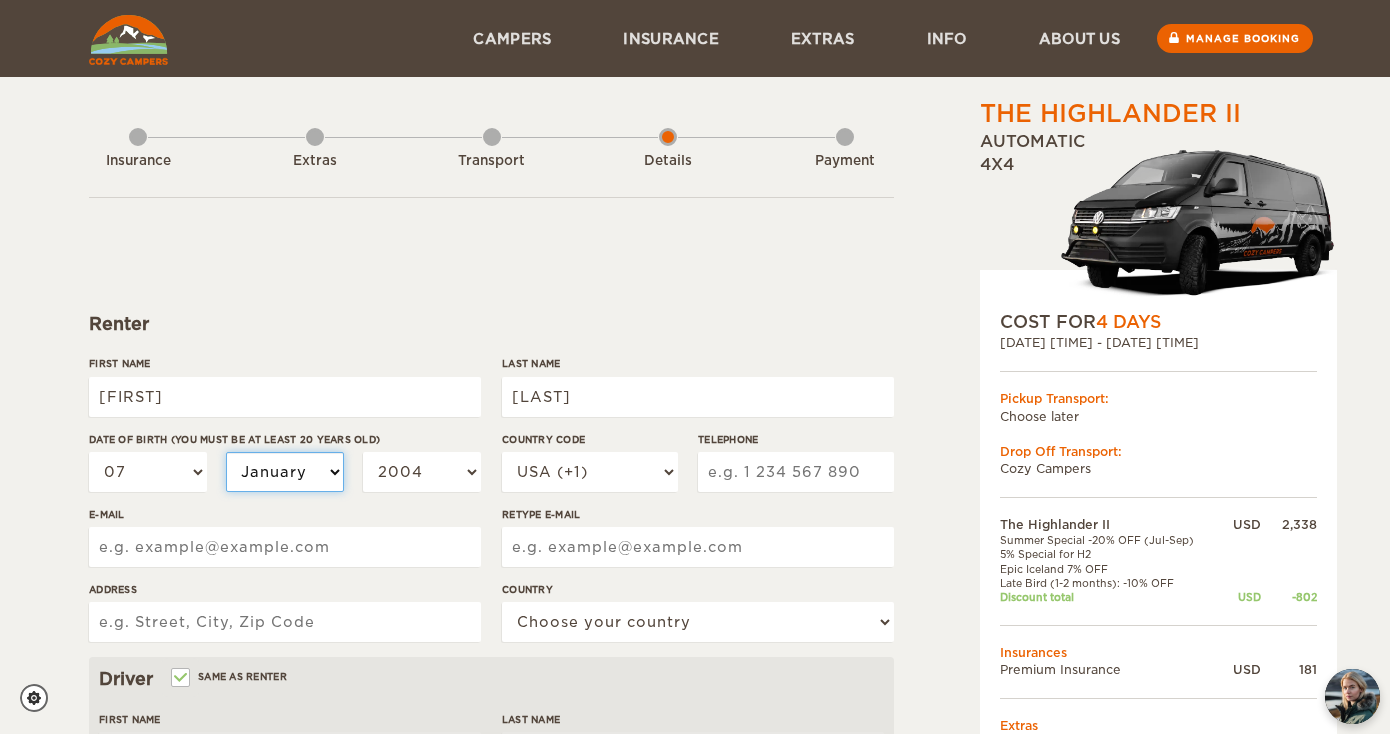 select on "09" 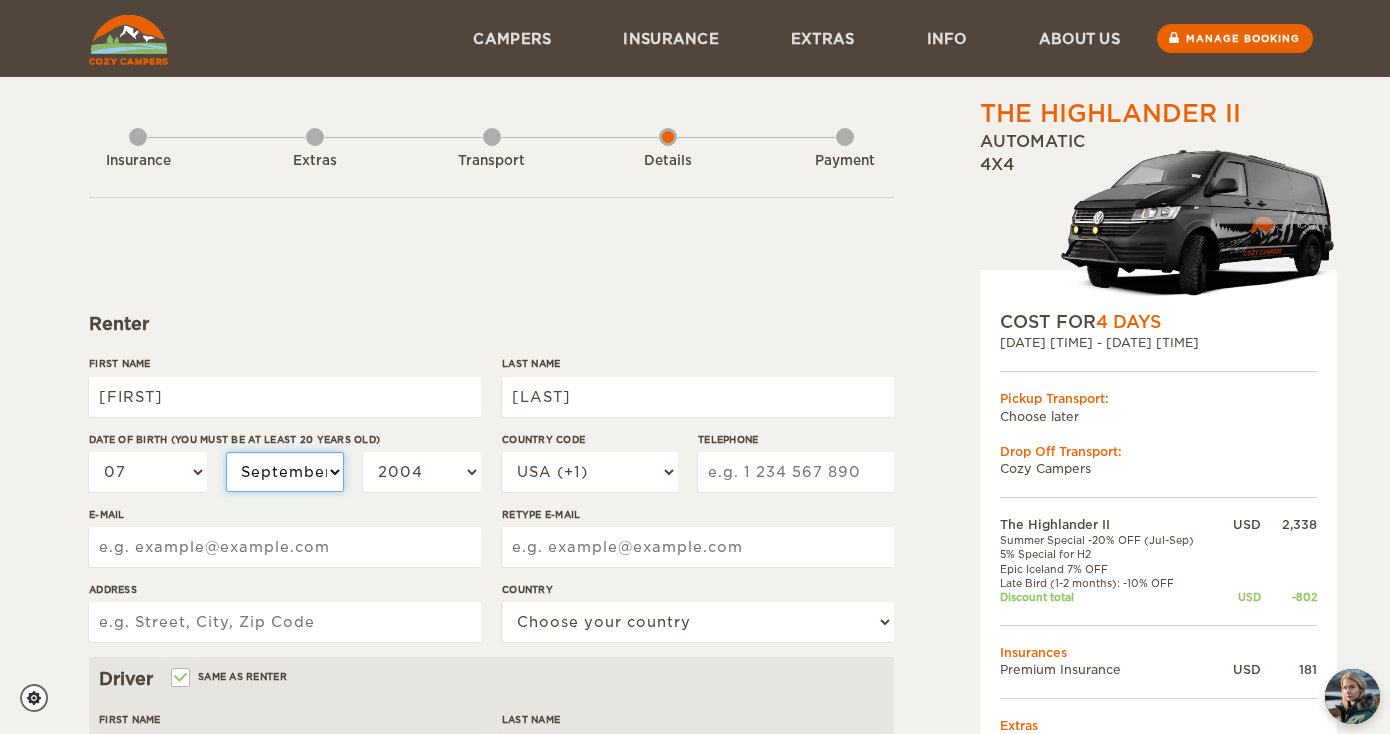 click on "September" at bounding box center (0, 0) 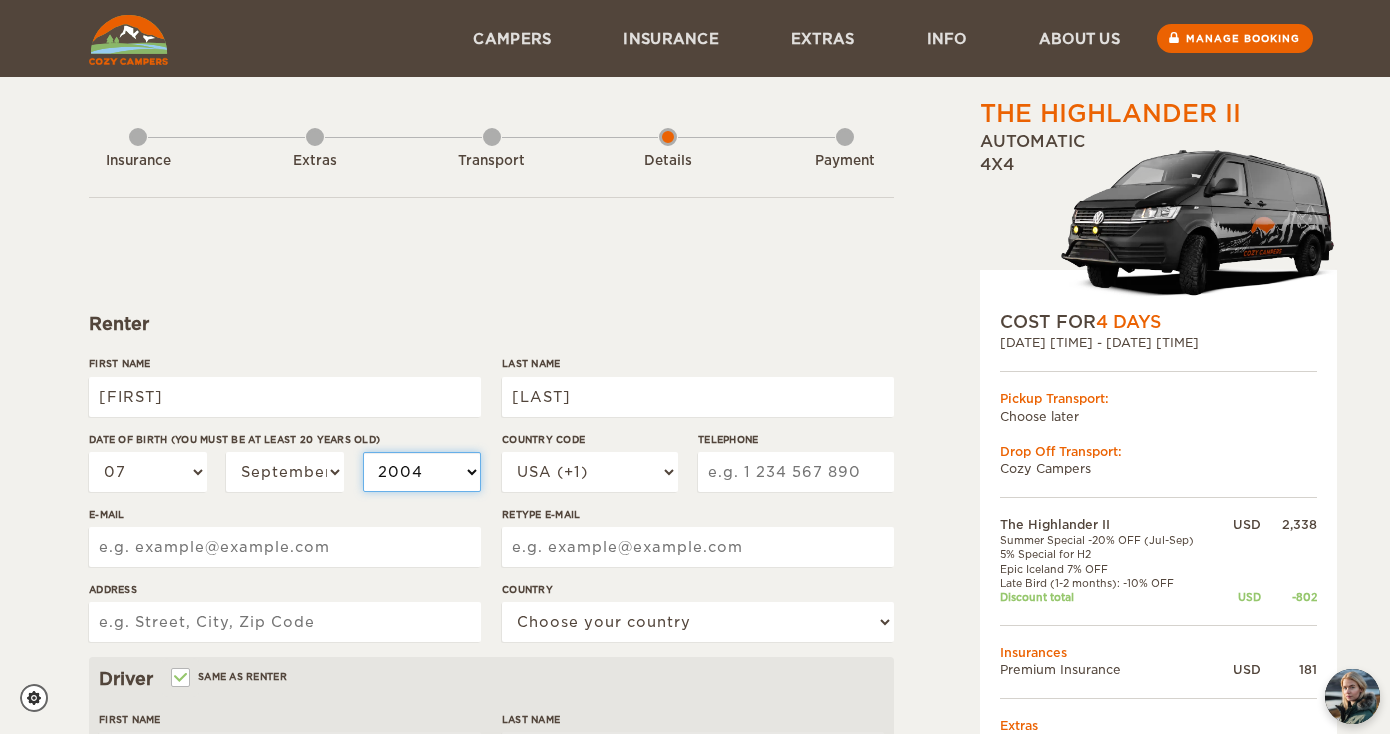 click on "2004 2003 2002 2001 2000 1999 1998 1997 1996 1995 1994 1993 1992 1991 1990 1989 1988 1987 1986 1985 1984 1983 1982 1981 1980 1979 1978 1977 1976 1975 1974 1973 1972 1971 1970 1969 1968 1967 1966 1965 1964 1963 1962 1961 1960 1959 1958 1957 1956 1955 1954 1953 1952 1951 1950 1949 1948 1947 1946 1945 1944 1943 1942 1941 1940 1939 1938 1937 1936 1935 1934 1933 1932 1931 1930 1929 1928 1927 1926 1925 1924 1923 1922 1921 1920 1919 1918 1917 1916 1915 1914 1913 1912 1911 1910 1909 1908 1907 1906 1905 1904 1903 1902 1901 1900 1899 1898 1897 1896 1895 1894 1893 1892 1891 1890 1889 1888 1887 1886 1885 1884 1883 1882 1881 1880 1879 1878 1877 1876 1875" at bounding box center (422, 472) 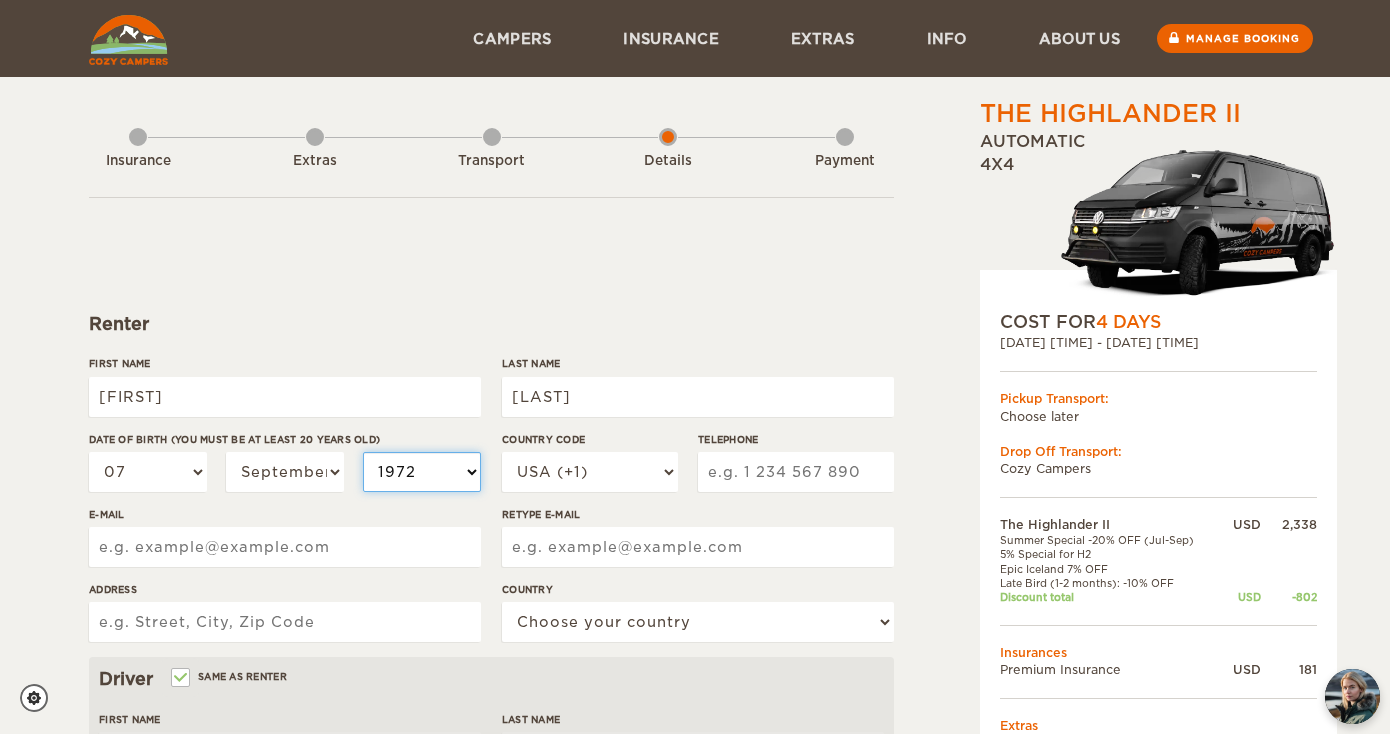 click on "1972" at bounding box center (0, 0) 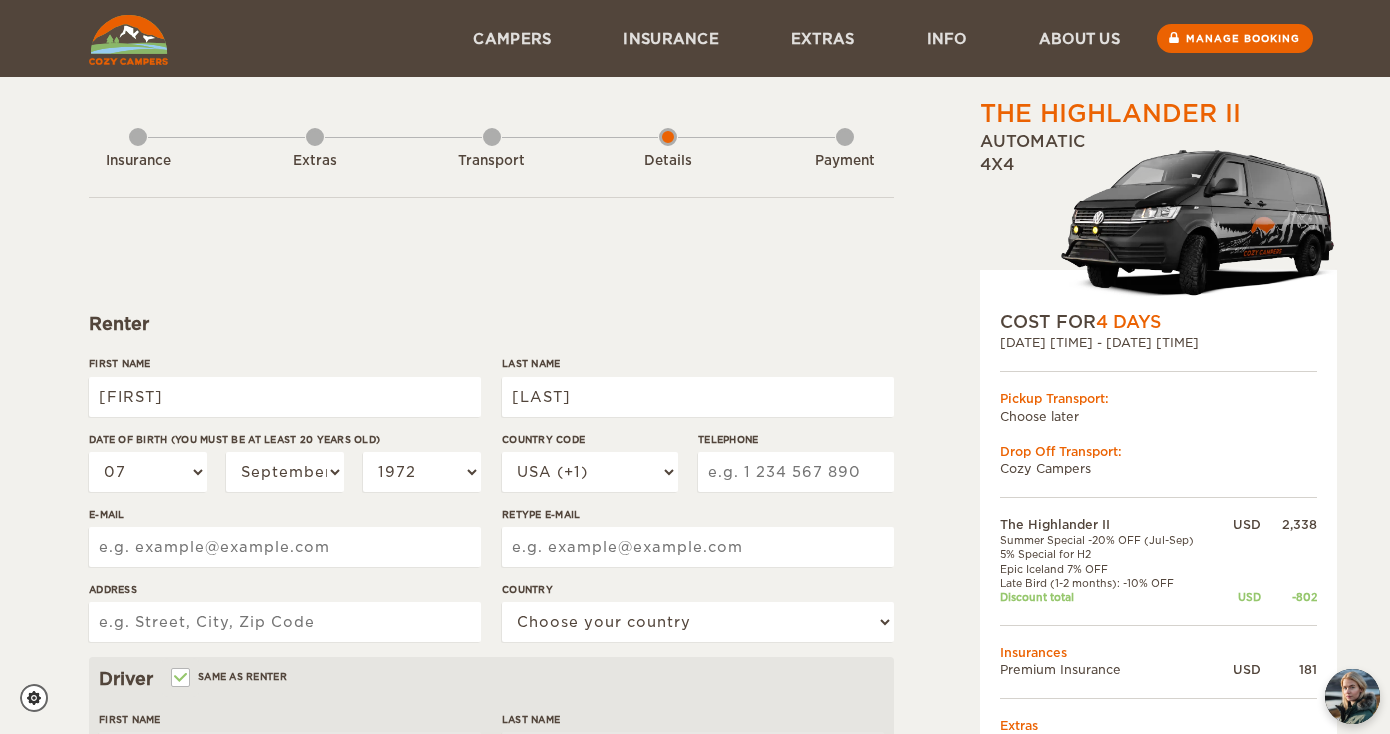 click on "Telephone" at bounding box center (796, 472) 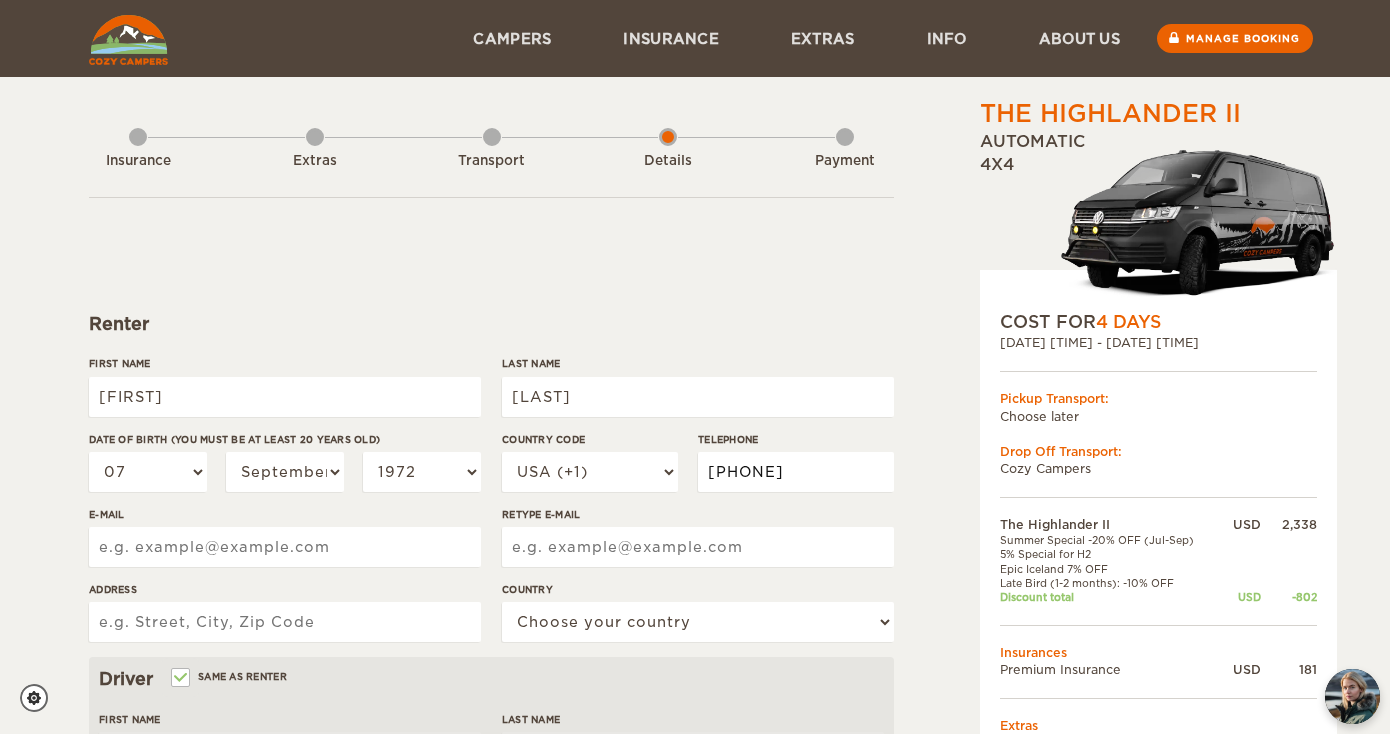 type on "[PHONE]" 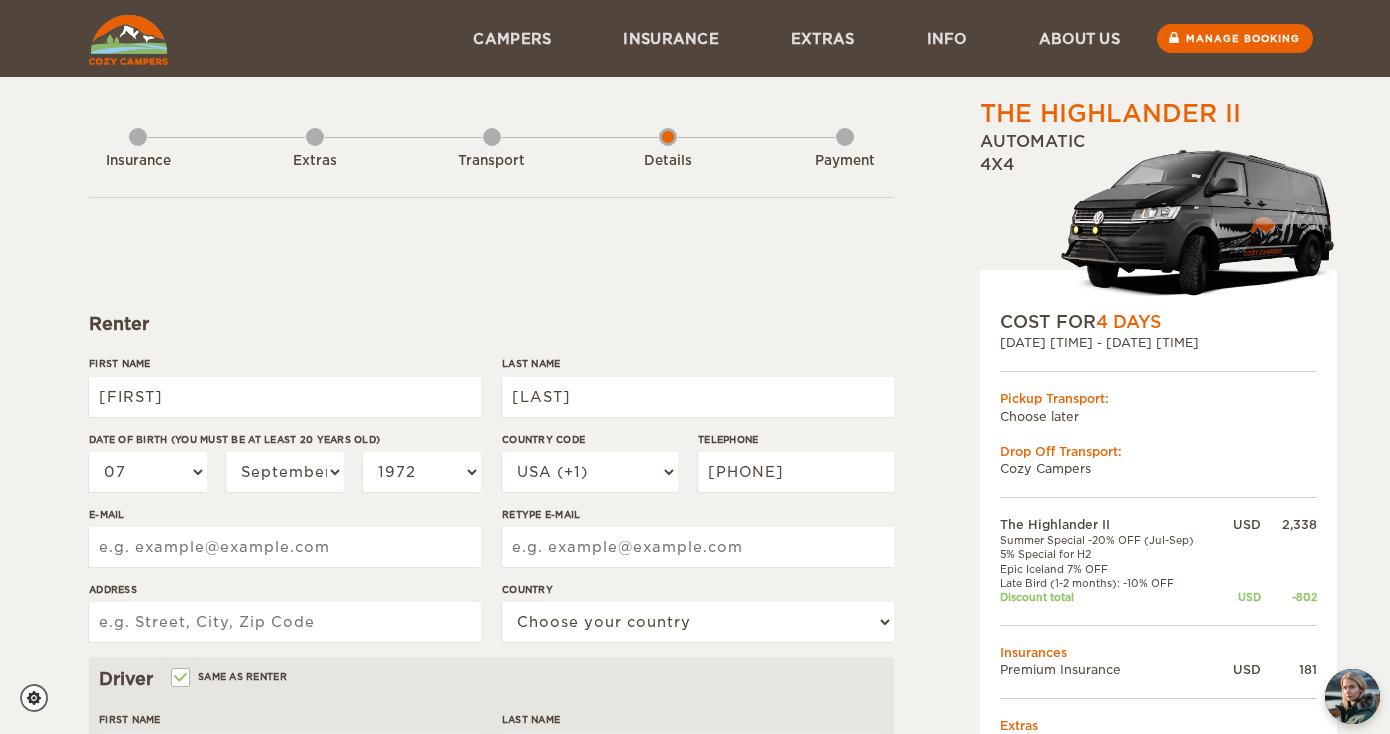 click on "E-mail" at bounding box center (285, 547) 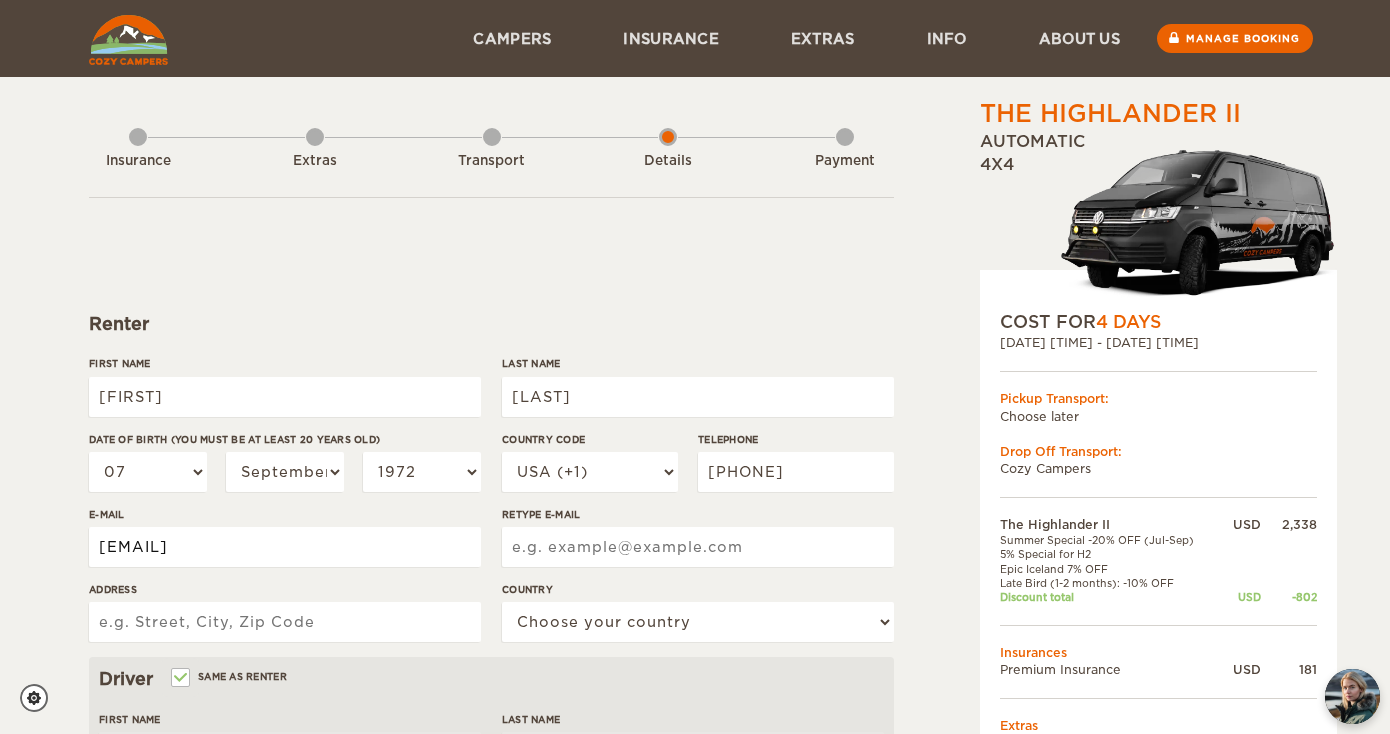 type on "[EMAIL]" 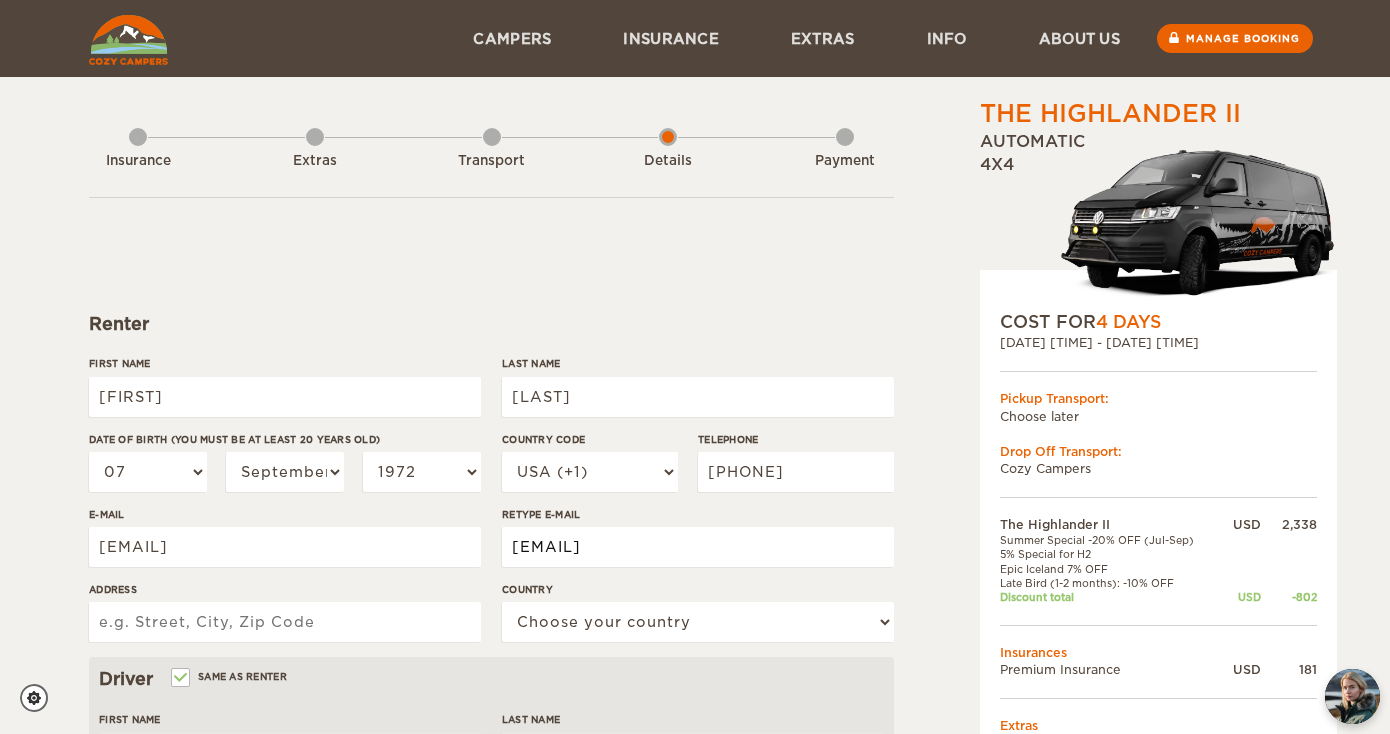 type on "[EMAIL]" 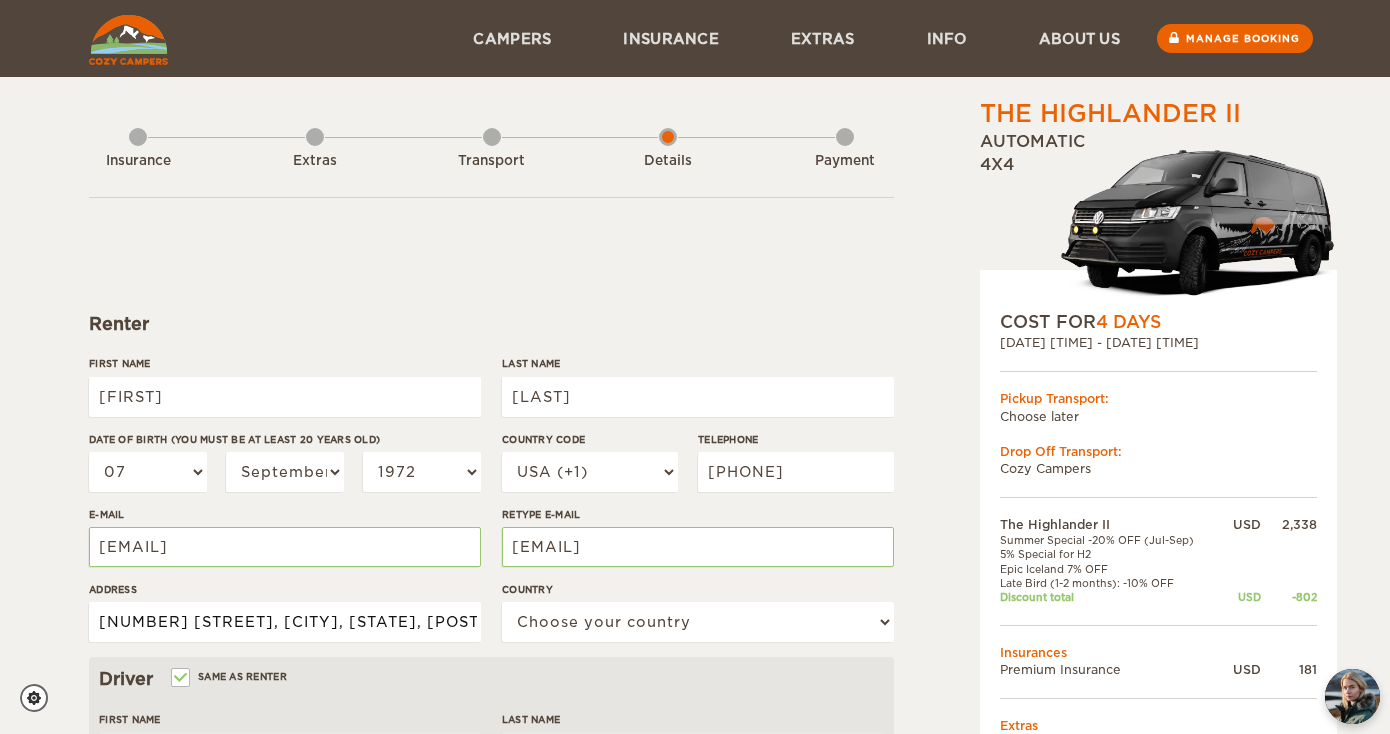 type on "[NUMBER] [STREET], [CITY], [STATE], [POSTAL_CODE]" 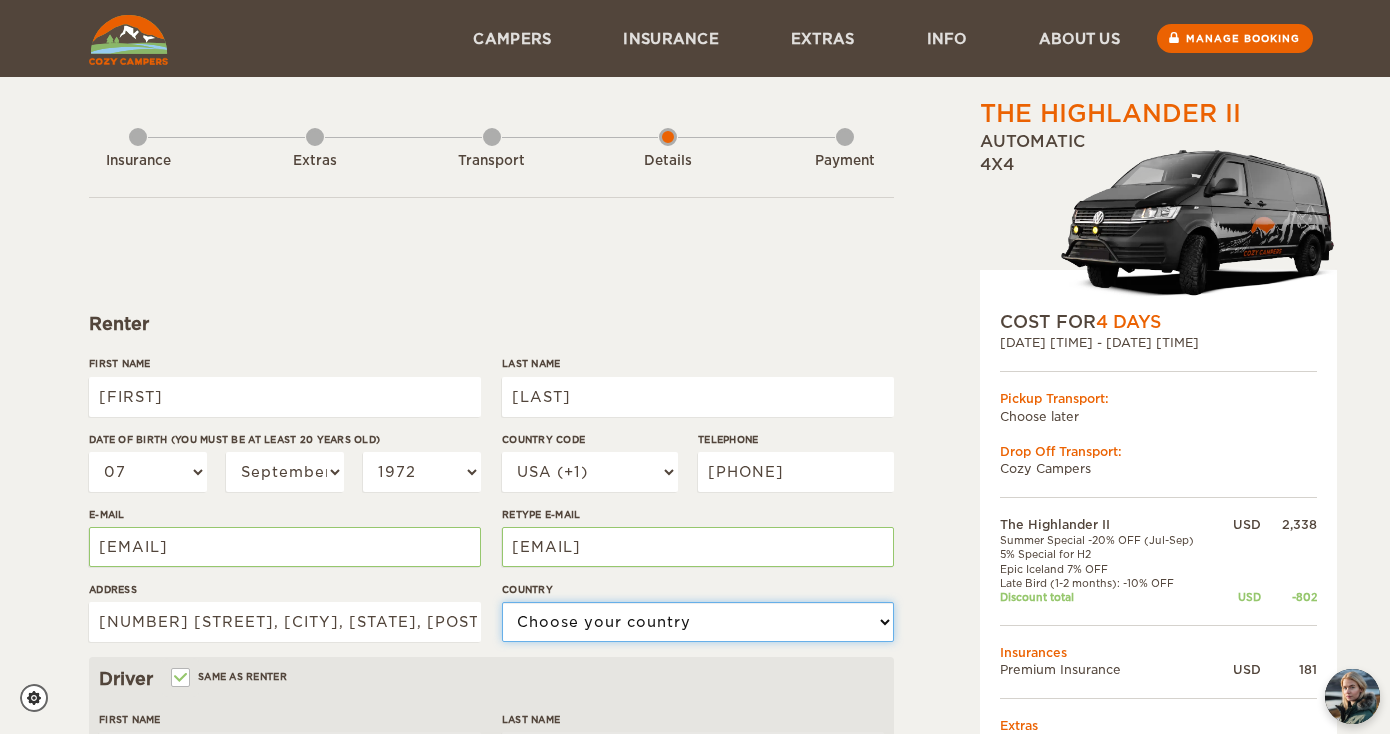 click on "Choose your country
United States
United Kingdom
Germany
Afghanistan Albania Algeria American Samoa Andorra Angola Anguilla Antarctica Antigua and Barbuda Argentina Armenia Aruba Australia Austria Azerbaijan Bahamas Bahrain Bangladesh Barbados Belarus Belgium Belize Benin Bermuda Bhutan Bolivia Bosnia and Herzegovina Botswana Brazil British Virgin Islands Brunei Bulgaria Burkina Faso Burma (Myanmar) Burundi Cambodia Cameroon Canada Cape Verde Cayman Islands Central African Republic Chad Chile China Christmas Island Cocos (Keeling) Islands Colombia Comoros Cook Islands Costa Rica Croatia Cuba Cyprus Czech Republic Democratic Republic of the Congo Denmark Djibouti Dominica Dominican Republic Ecuador Egypt El Salvador Equatorial Guinea Eritrea Estonia Ethiopia Falkland Islands Faroe Islands Fiji Finland France French Polynesia Gabon Gambia Gaza Strip Georgia Germany Ghana Gibraltar Greece Greenland Grenada Guam Guatemala Guinea Guinea-Bissau Guyana Haiti Holy See (Vatican City)" at bounding box center [698, 622] 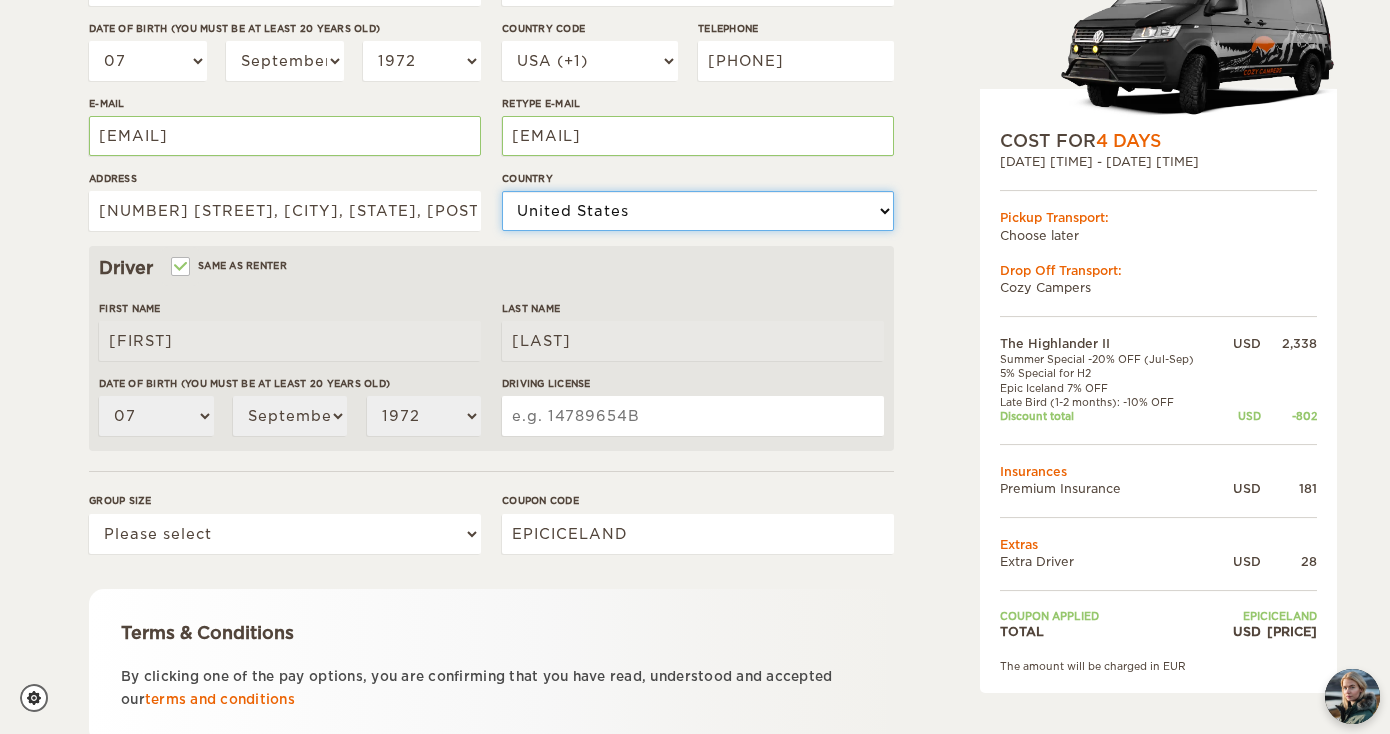 scroll, scrollTop: 412, scrollLeft: 0, axis: vertical 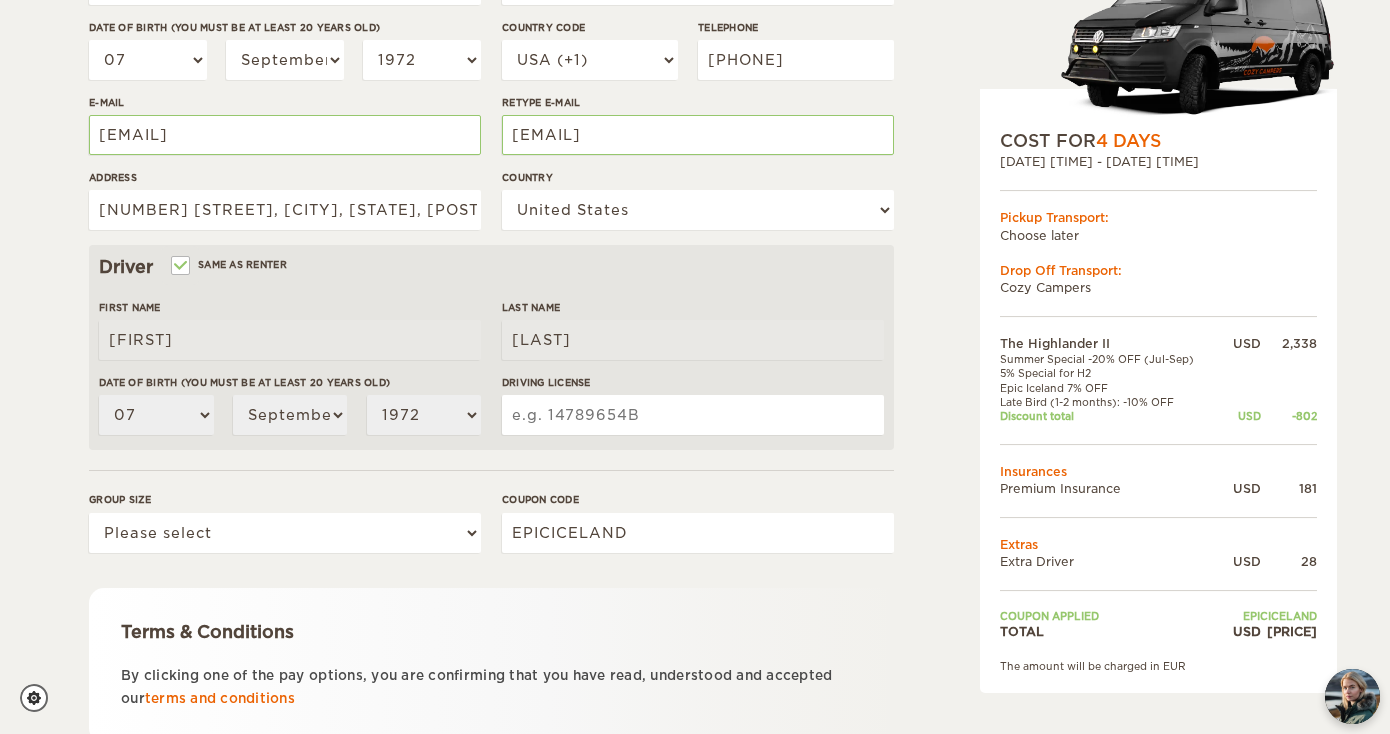 click on "Driving License" at bounding box center [693, 415] 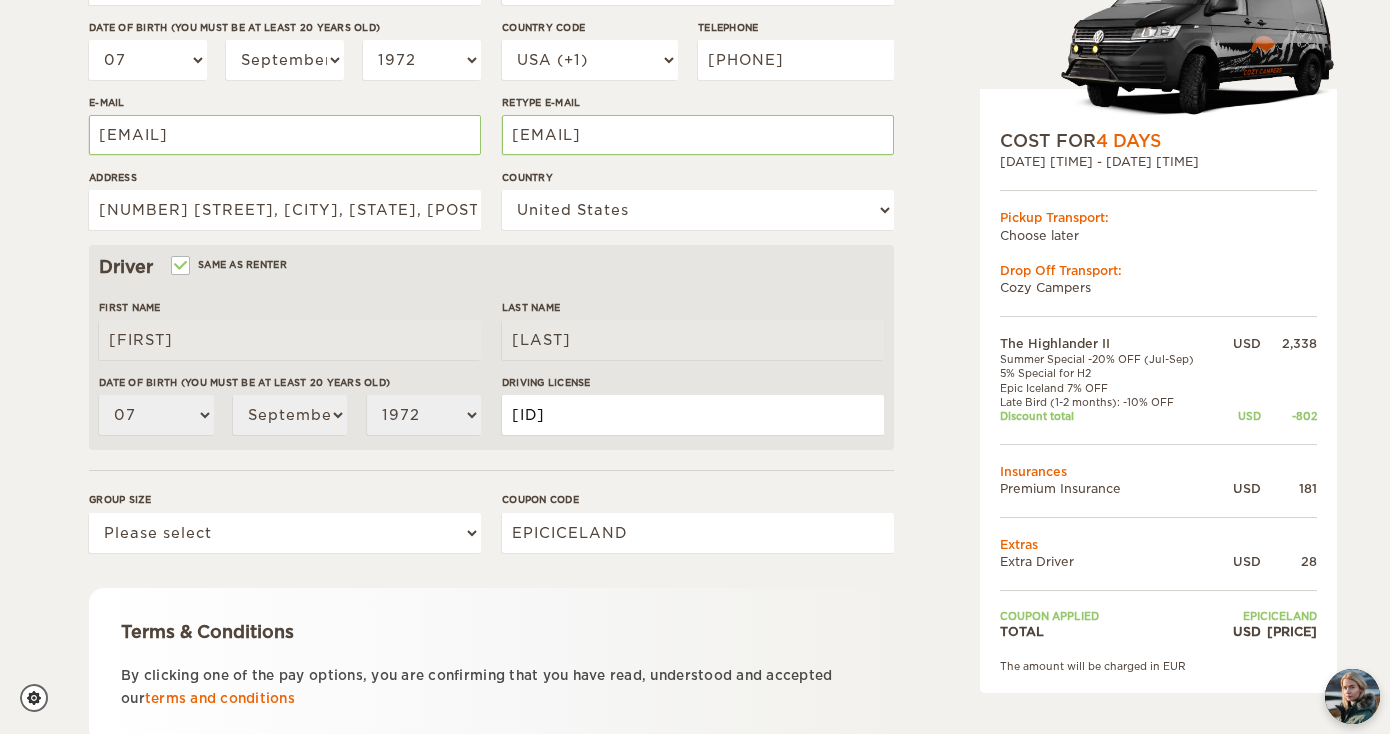 type on "[ID]" 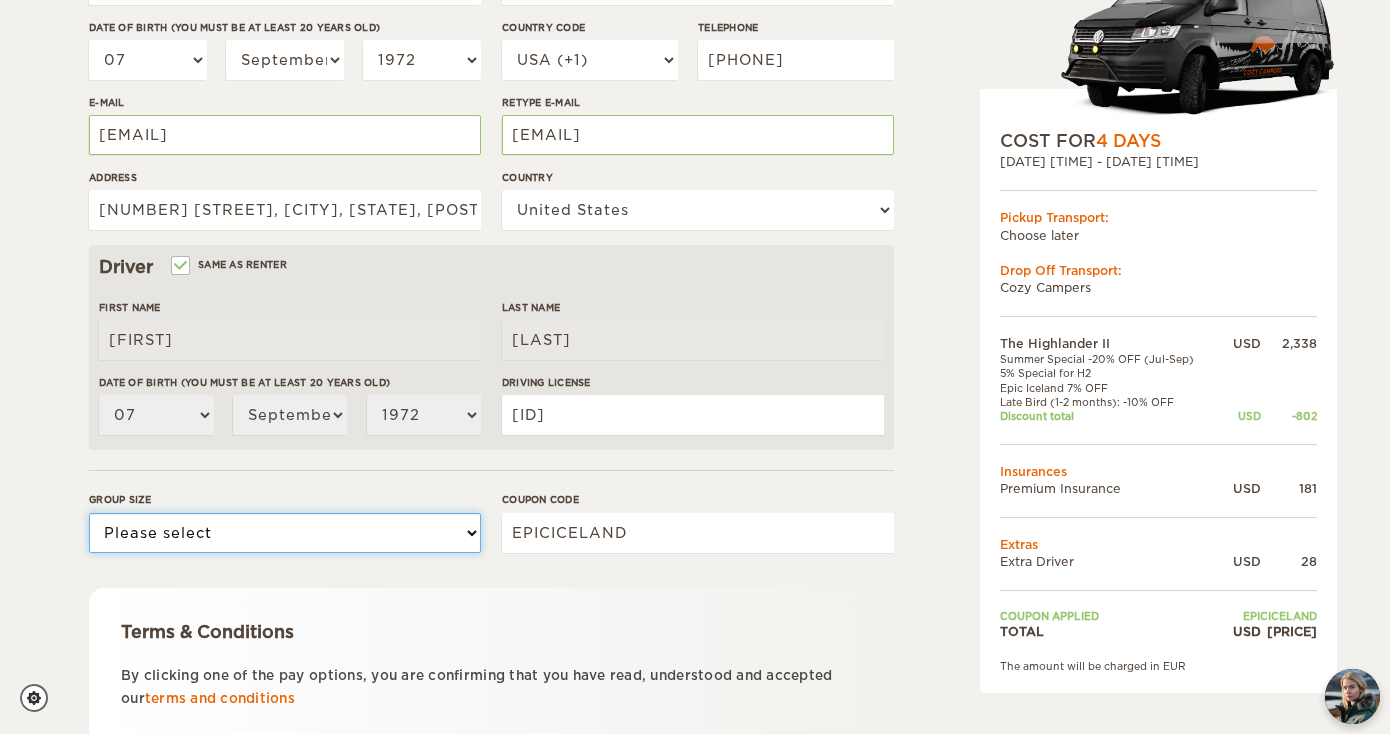 select on "2" 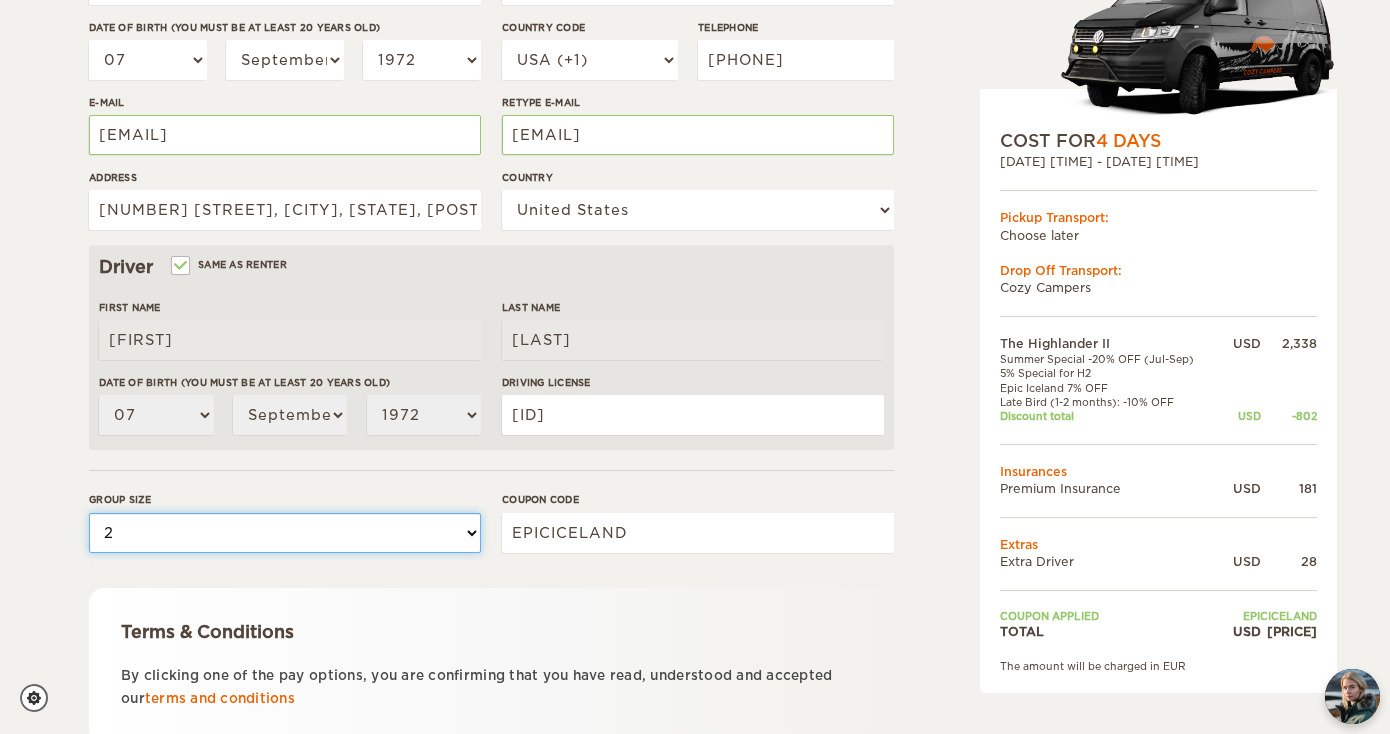 click on "2" at bounding box center (0, 0) 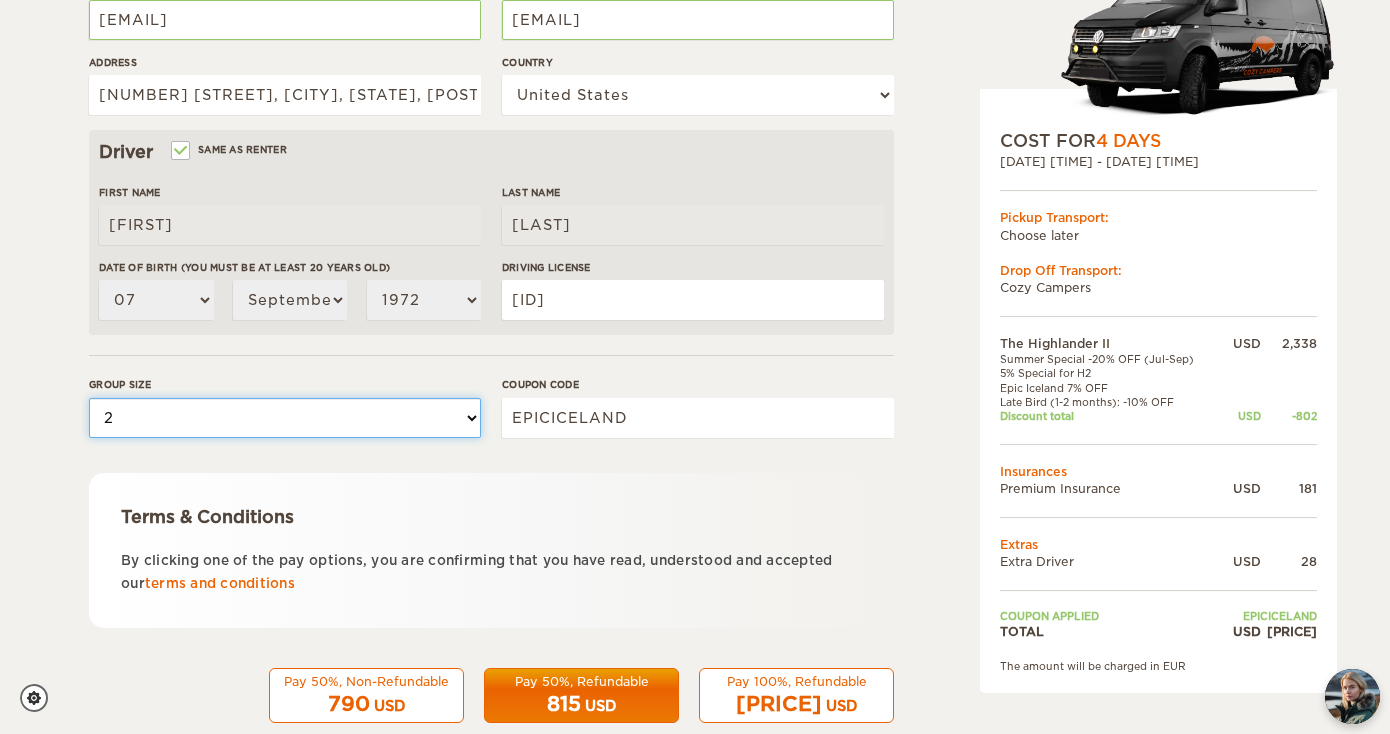 scroll, scrollTop: 566, scrollLeft: 0, axis: vertical 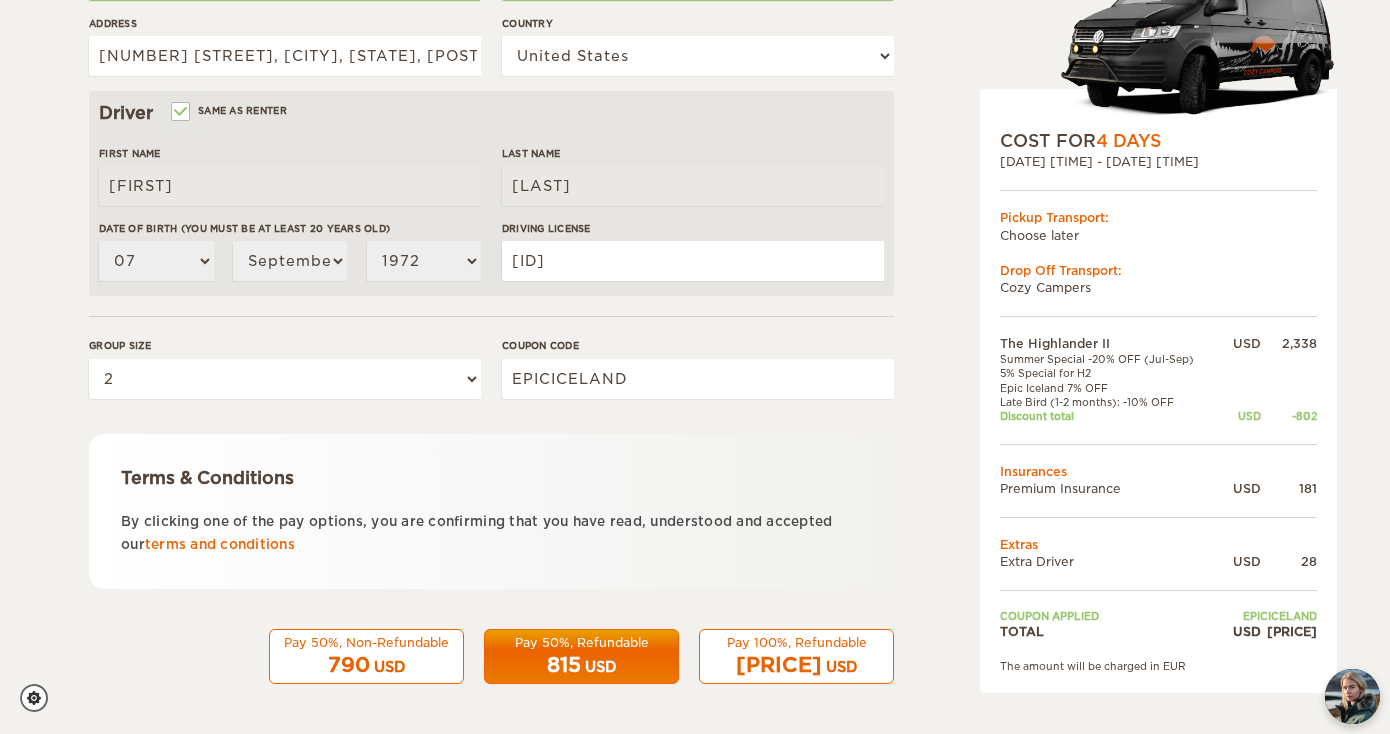 click on "USD" at bounding box center (841, 667) 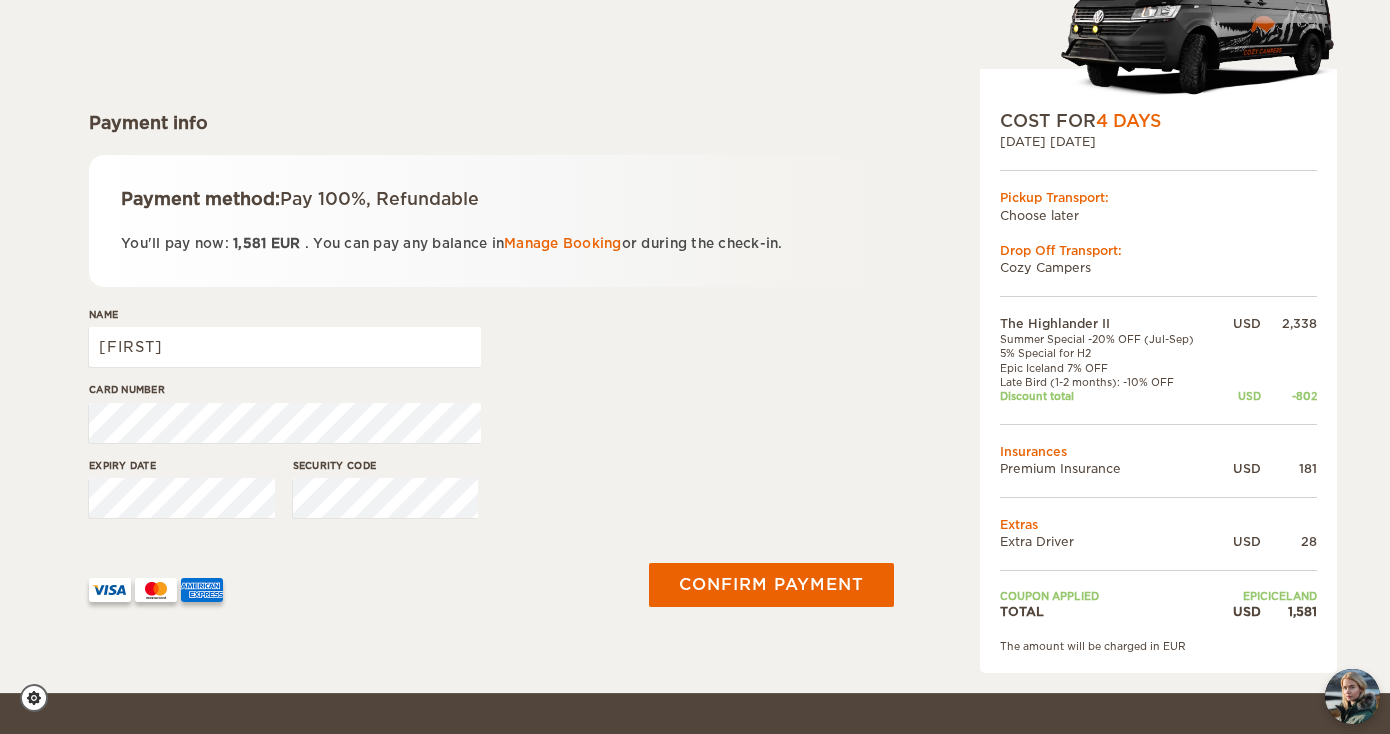 scroll, scrollTop: 216, scrollLeft: 0, axis: vertical 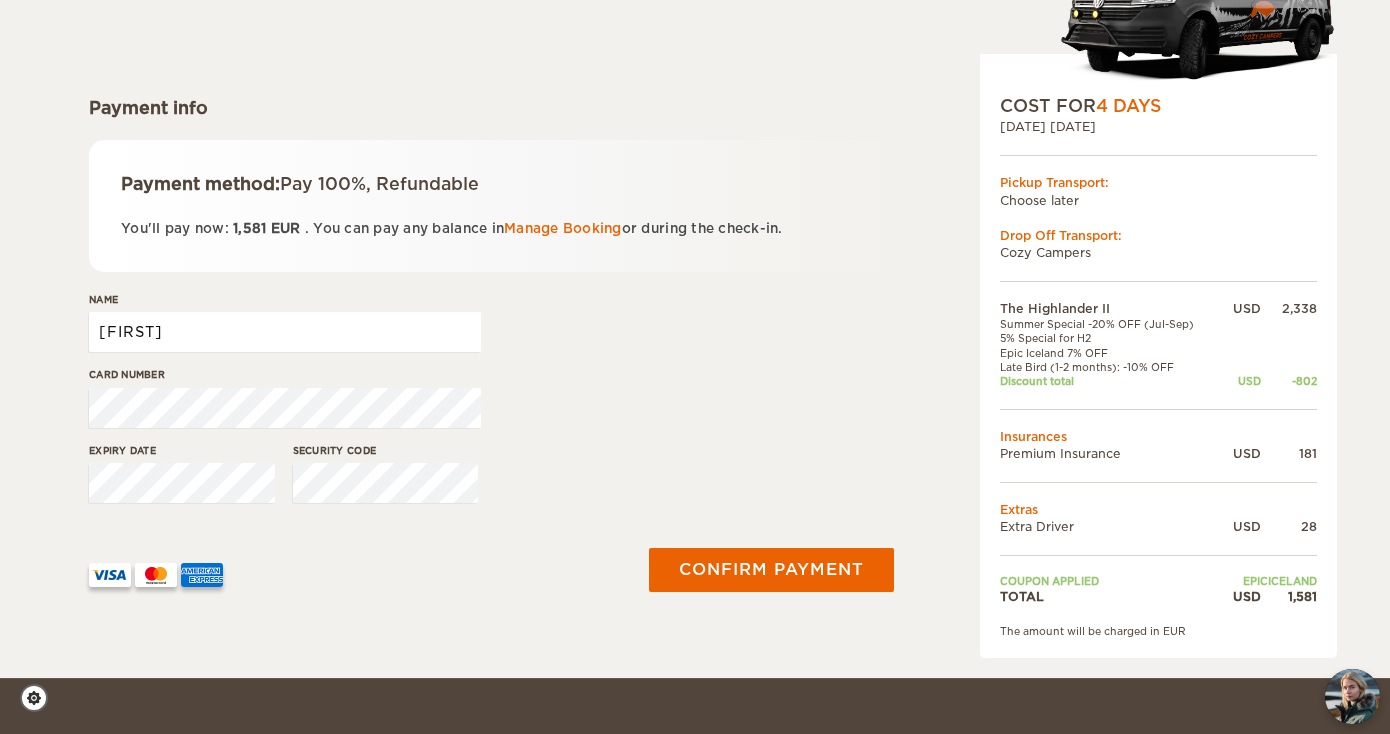 click on "william" at bounding box center [285, 332] 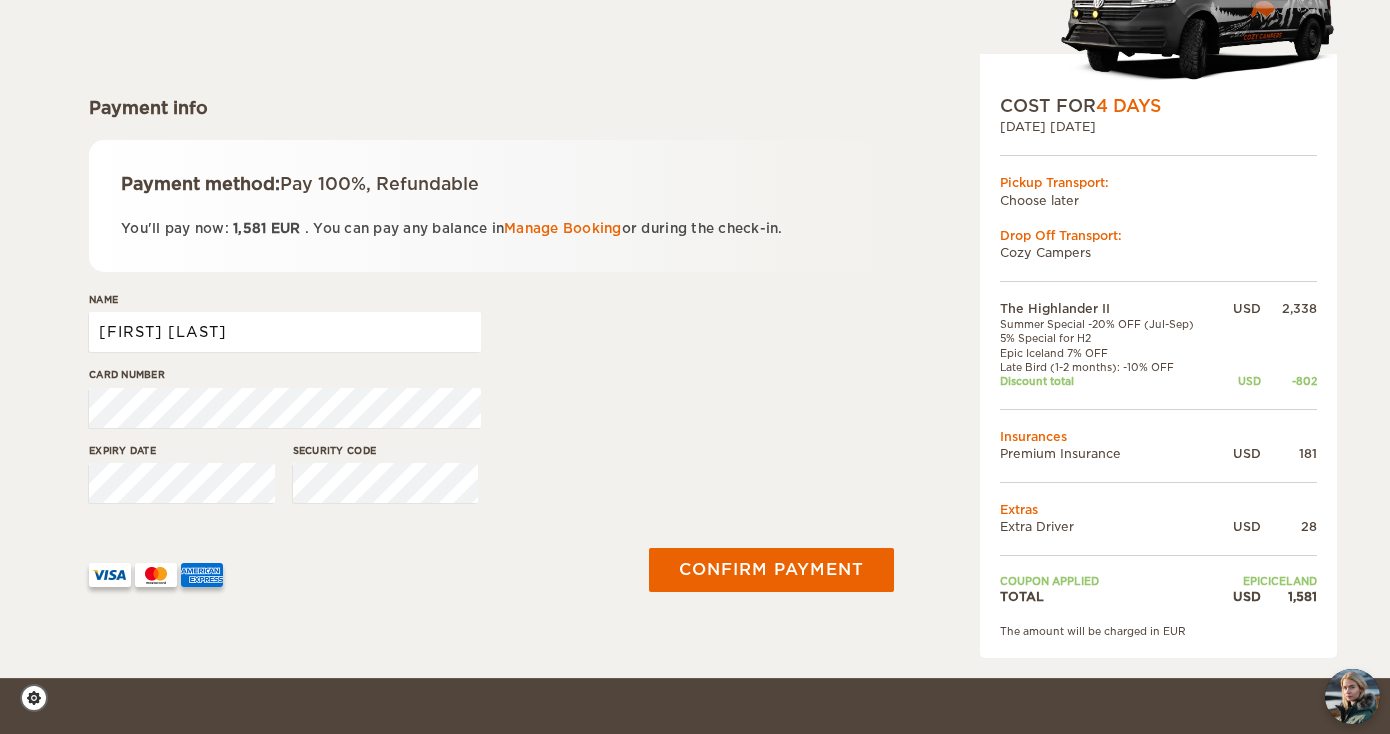 type on "william lockard" 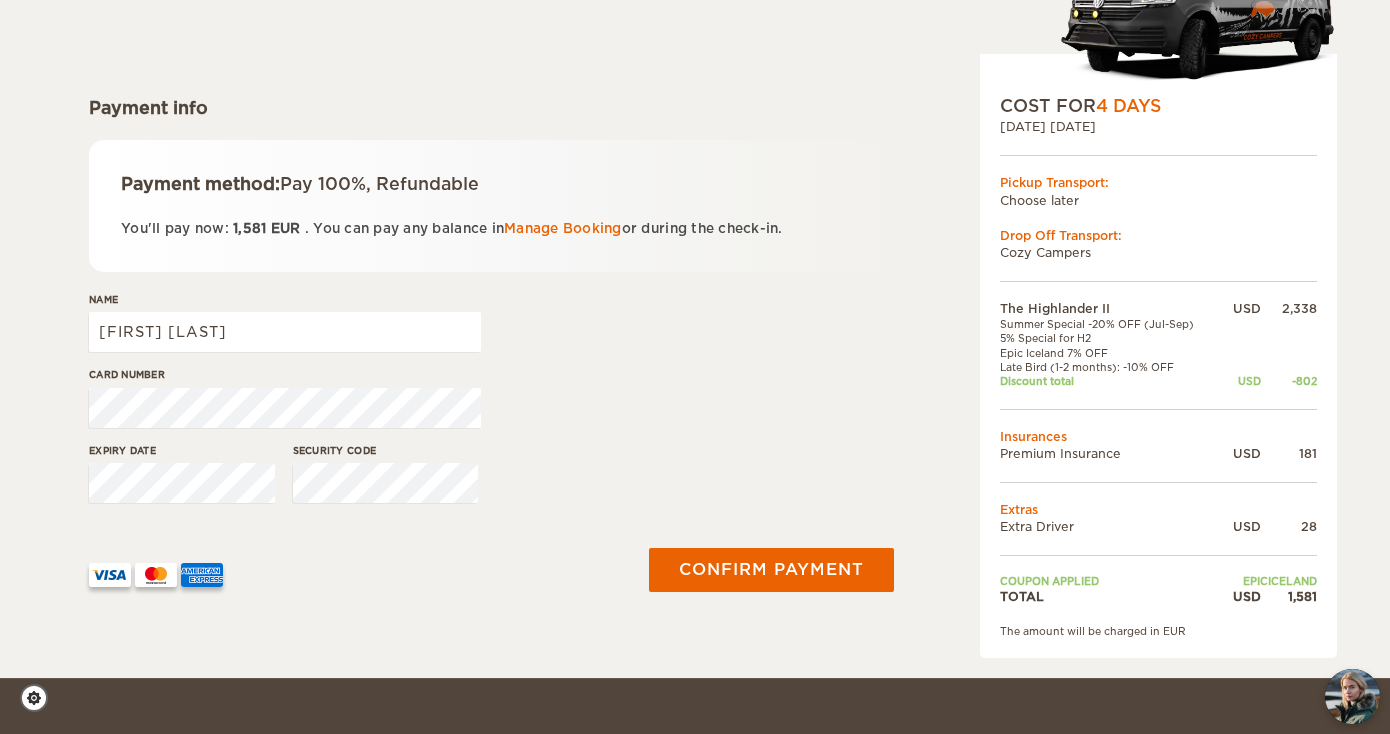 click on "Card number" at bounding box center (491, 404) 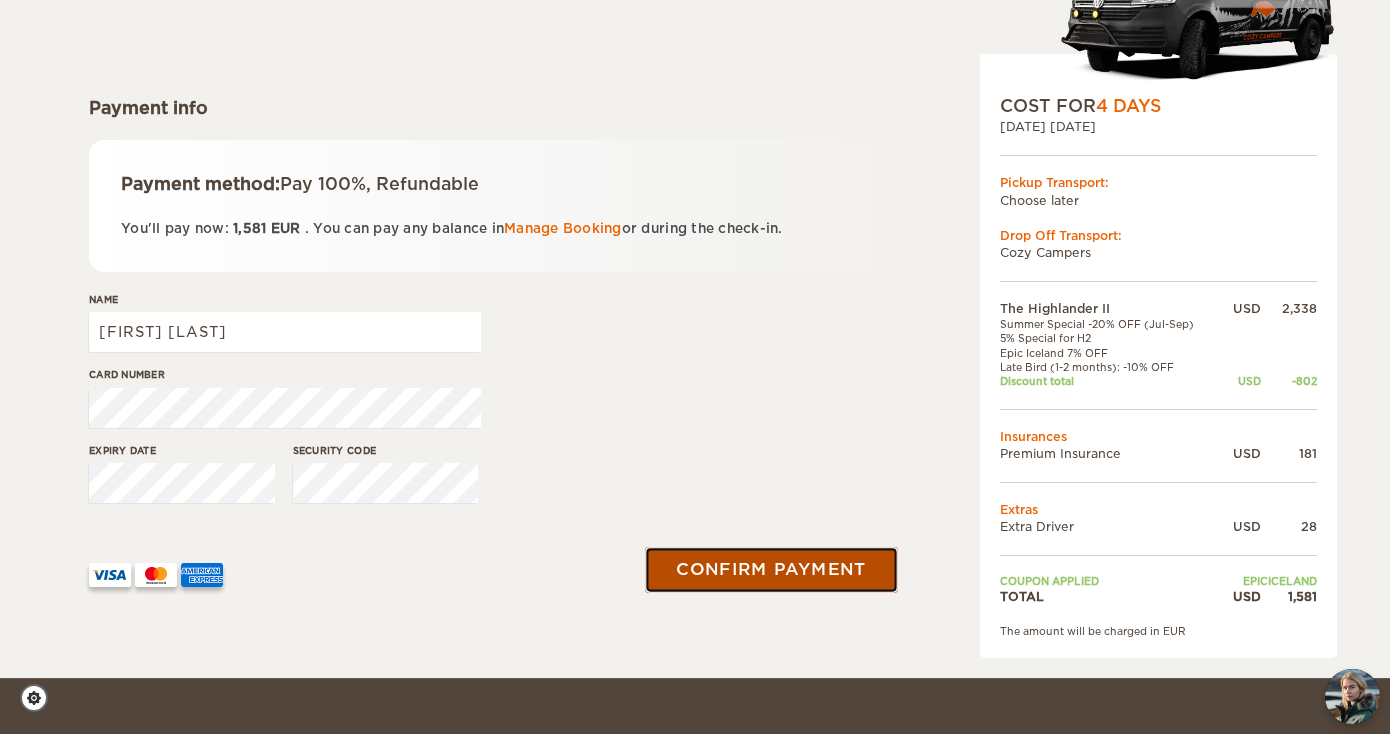 click on "Confirm payment" at bounding box center [771, 569] 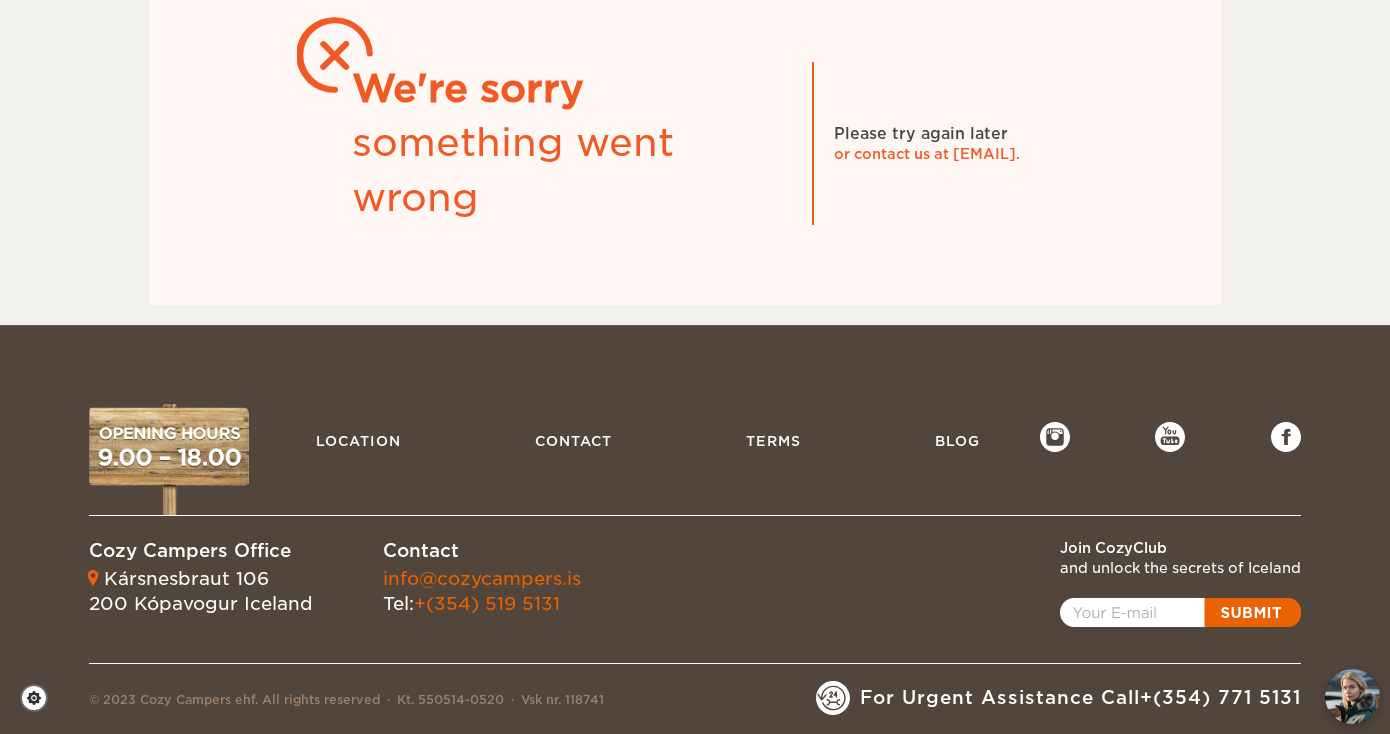scroll, scrollTop: 236, scrollLeft: 0, axis: vertical 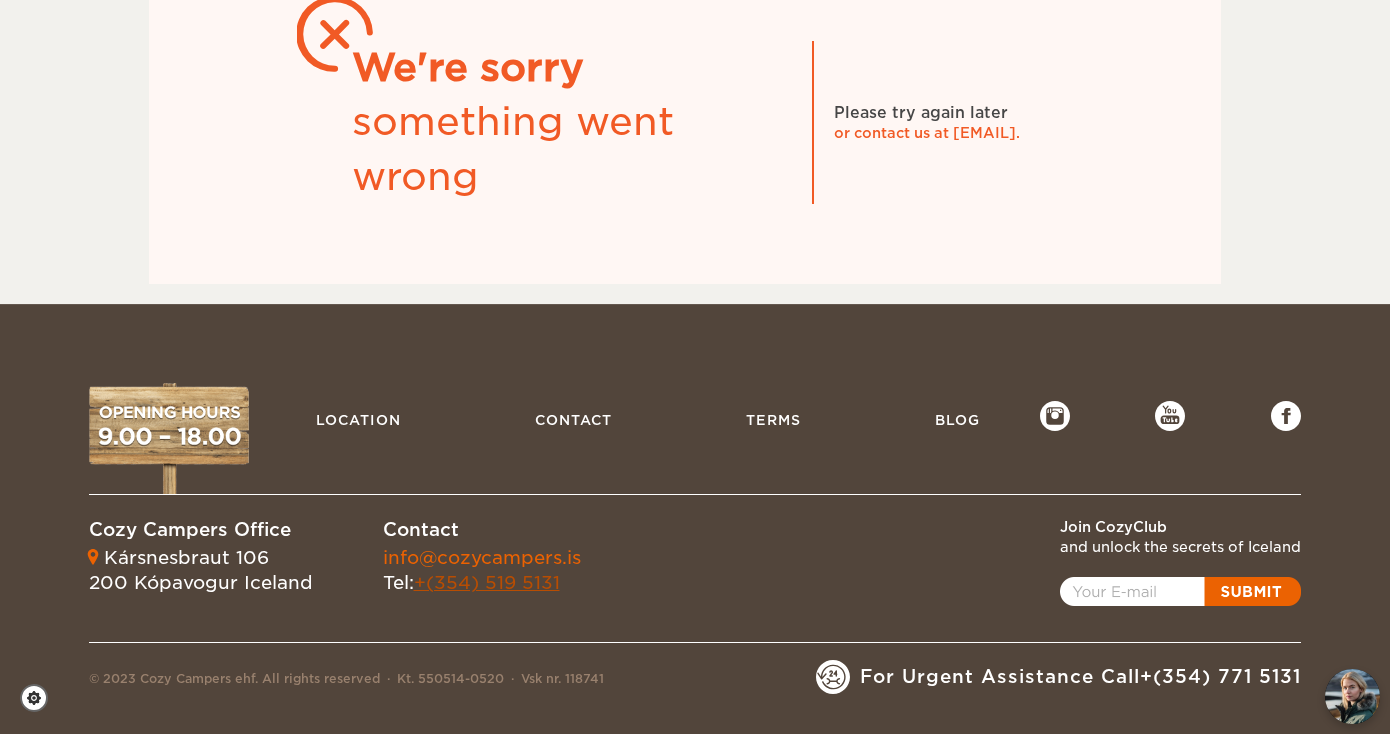 click on "+(354) 519 5131" at bounding box center (487, 582) 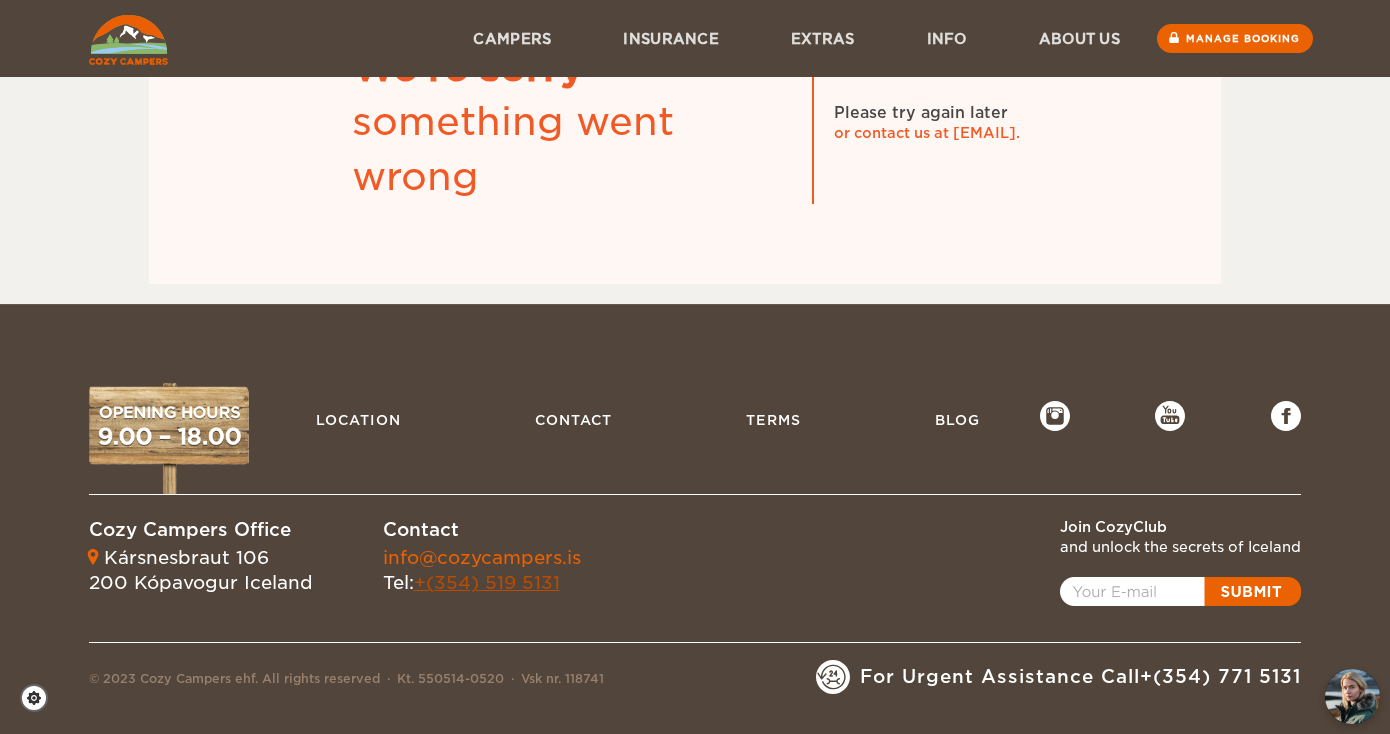 scroll, scrollTop: 0, scrollLeft: 0, axis: both 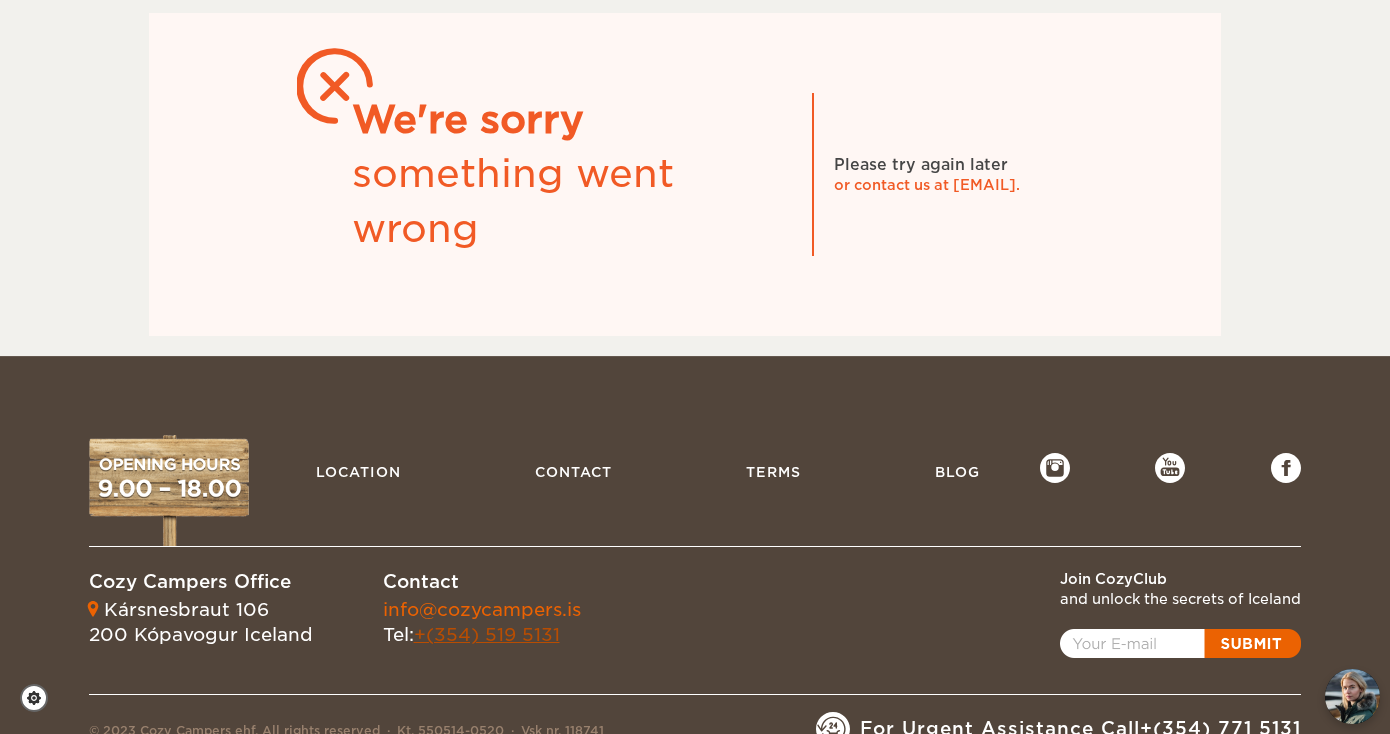 click on "+(354) 519 5131" at bounding box center [487, 634] 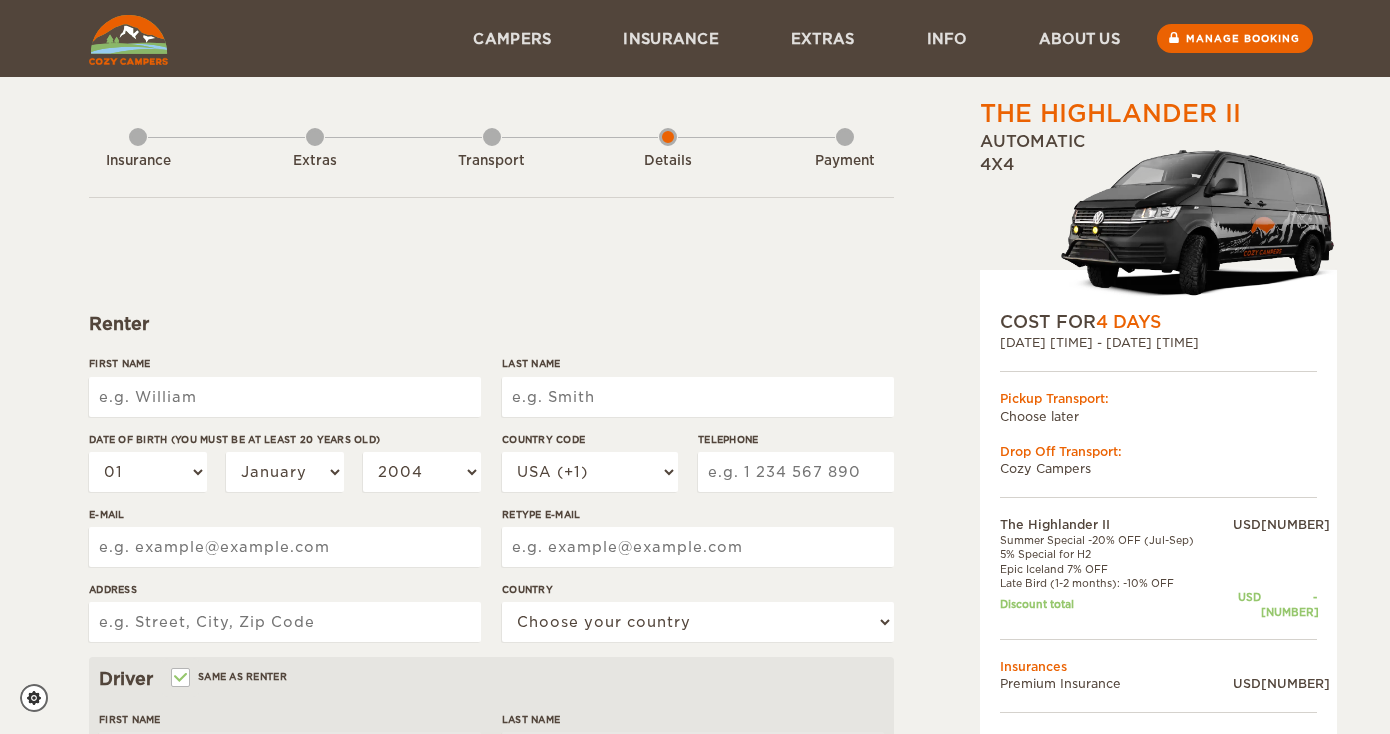 scroll, scrollTop: 0, scrollLeft: 0, axis: both 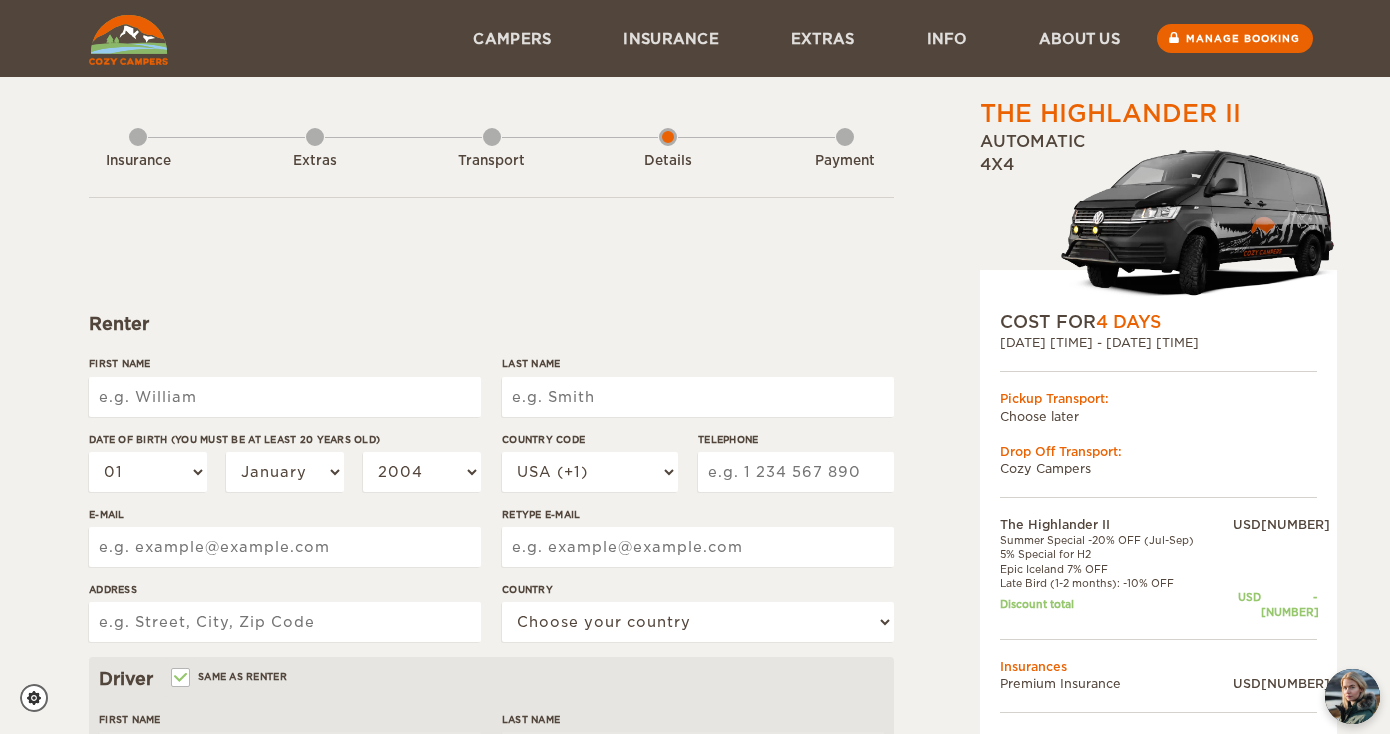 click on "First Name" at bounding box center (285, 397) 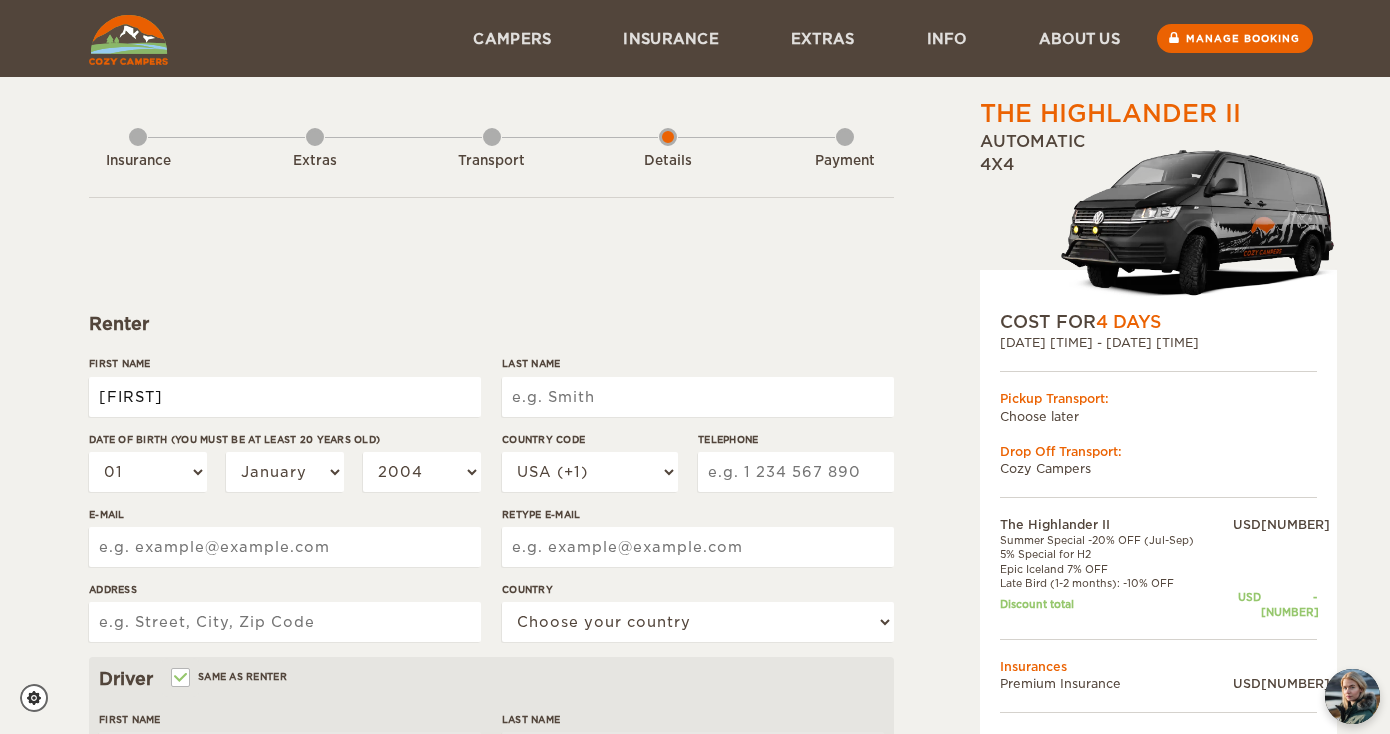 type on "[FIRST]" 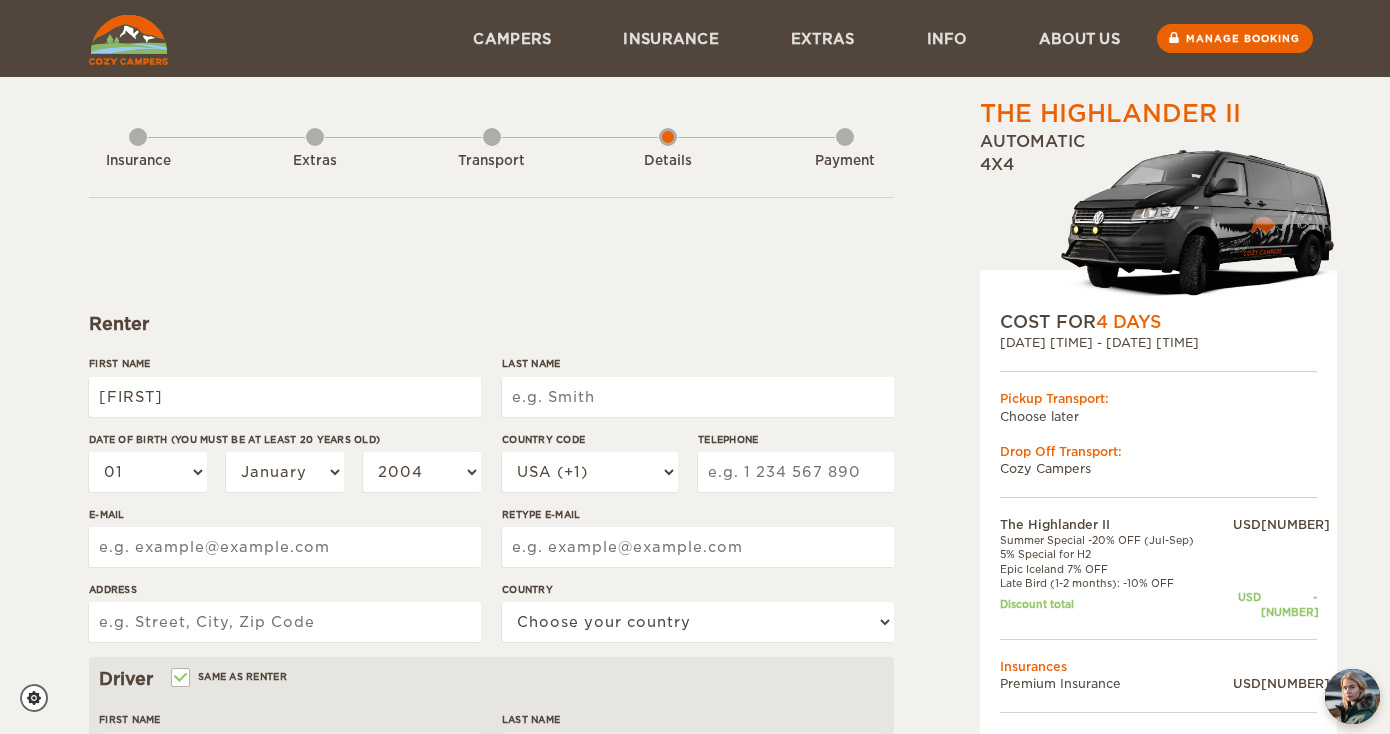 type on "[FIRST]" 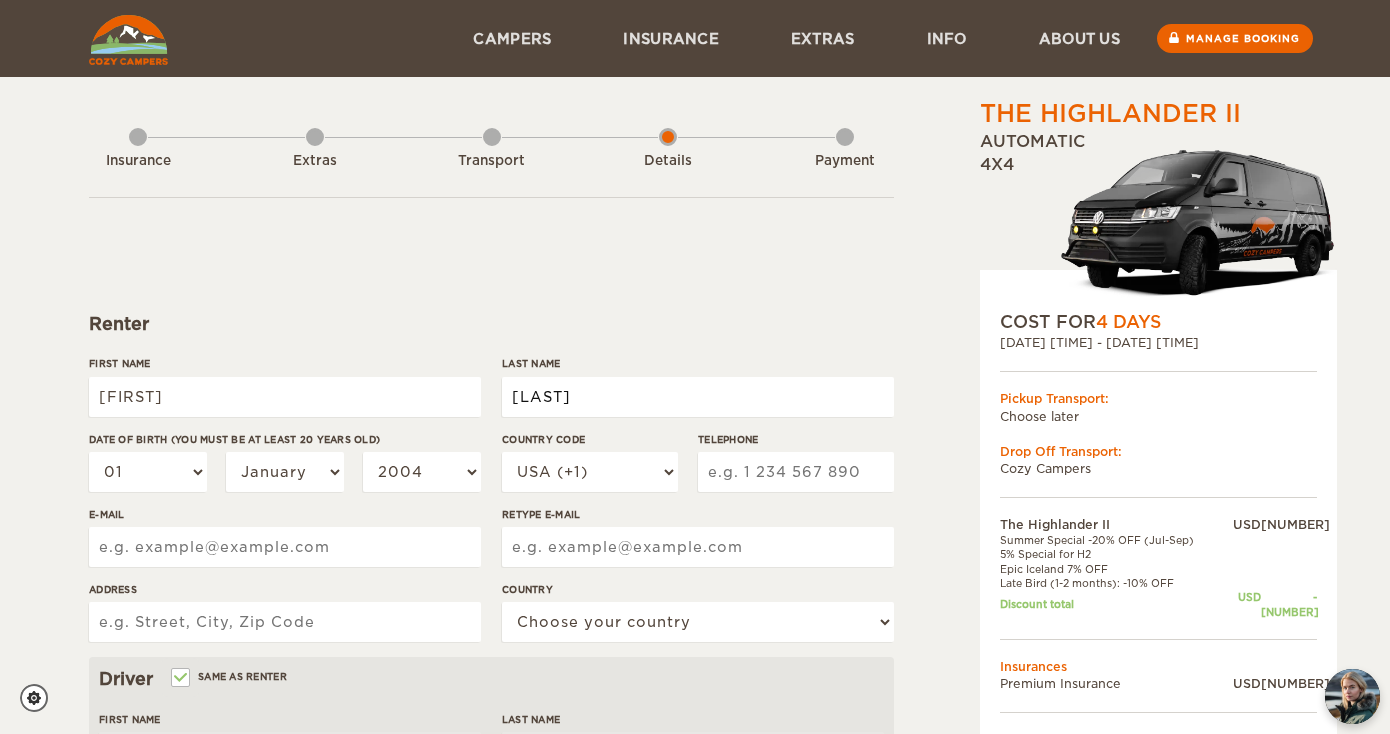 type on "[LAST]" 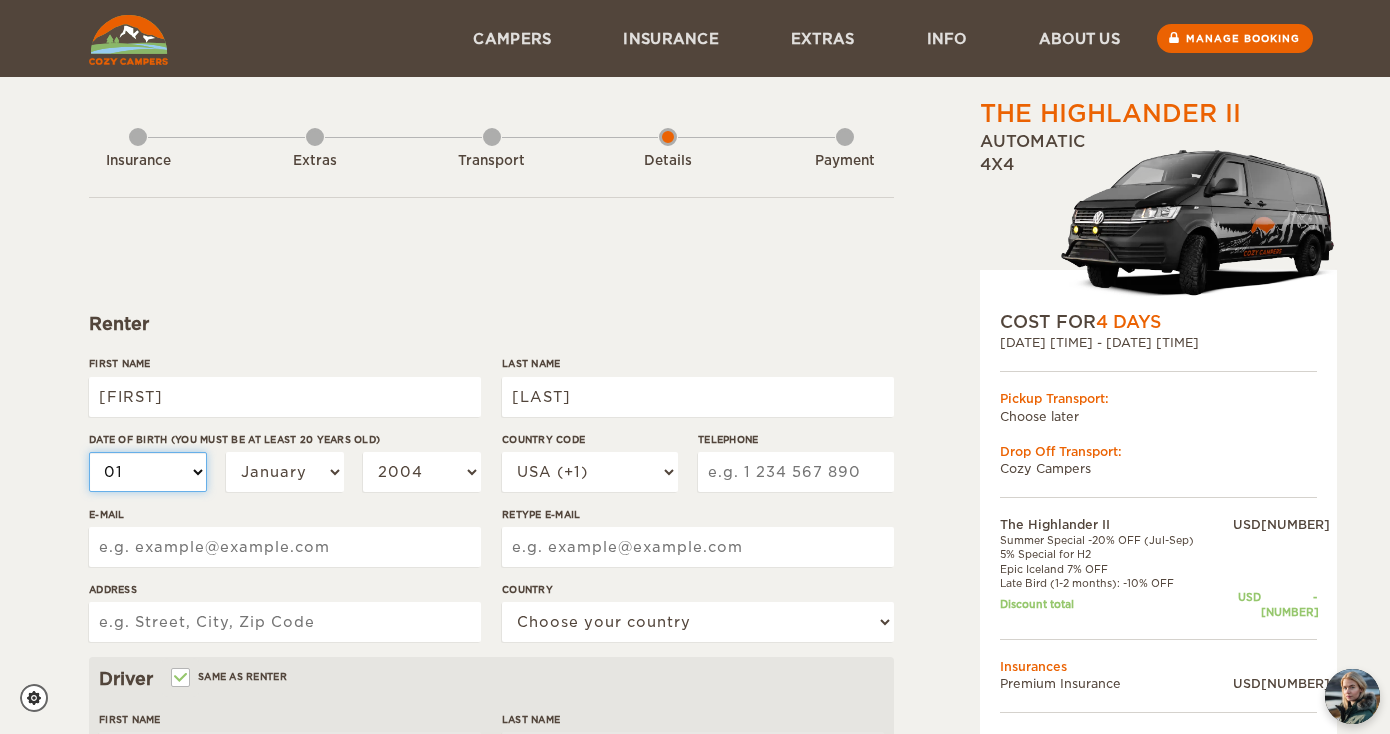 type on "[LAST]" 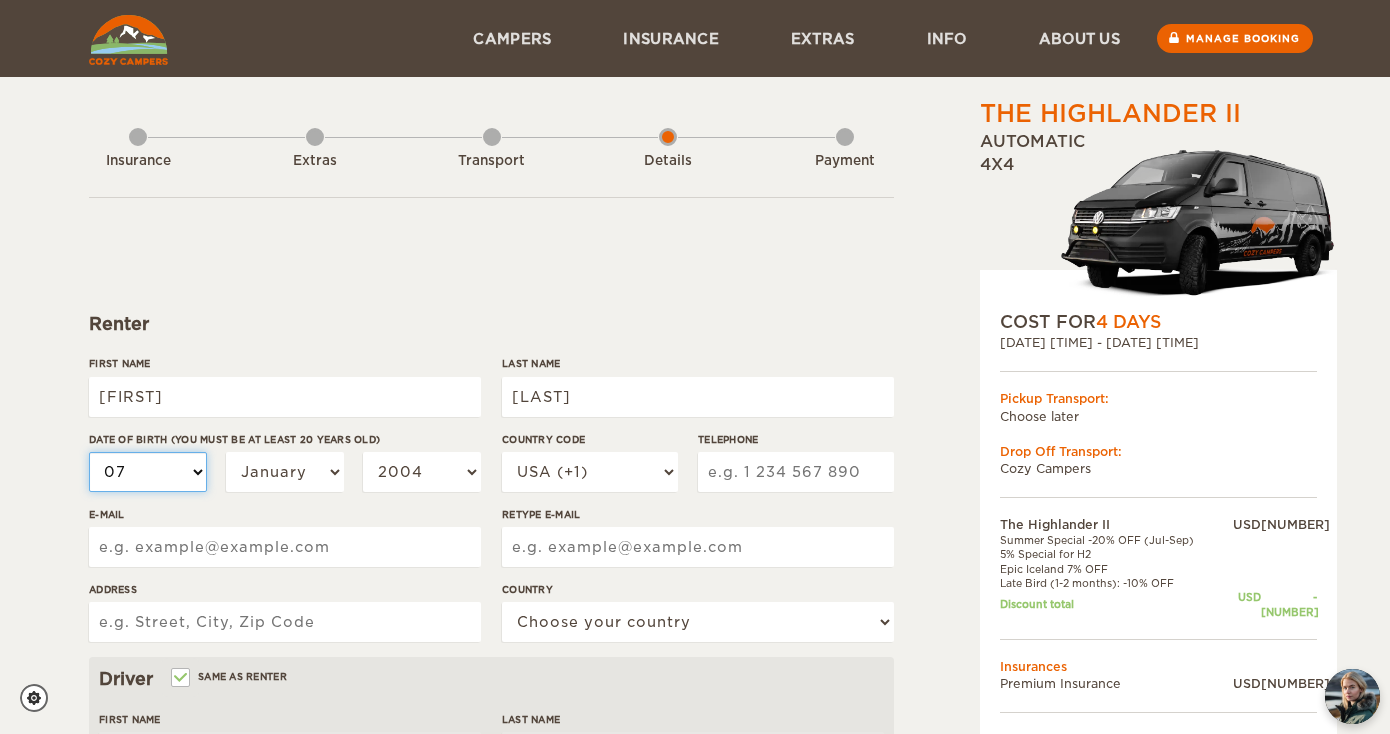 click on "07" at bounding box center (0, 0) 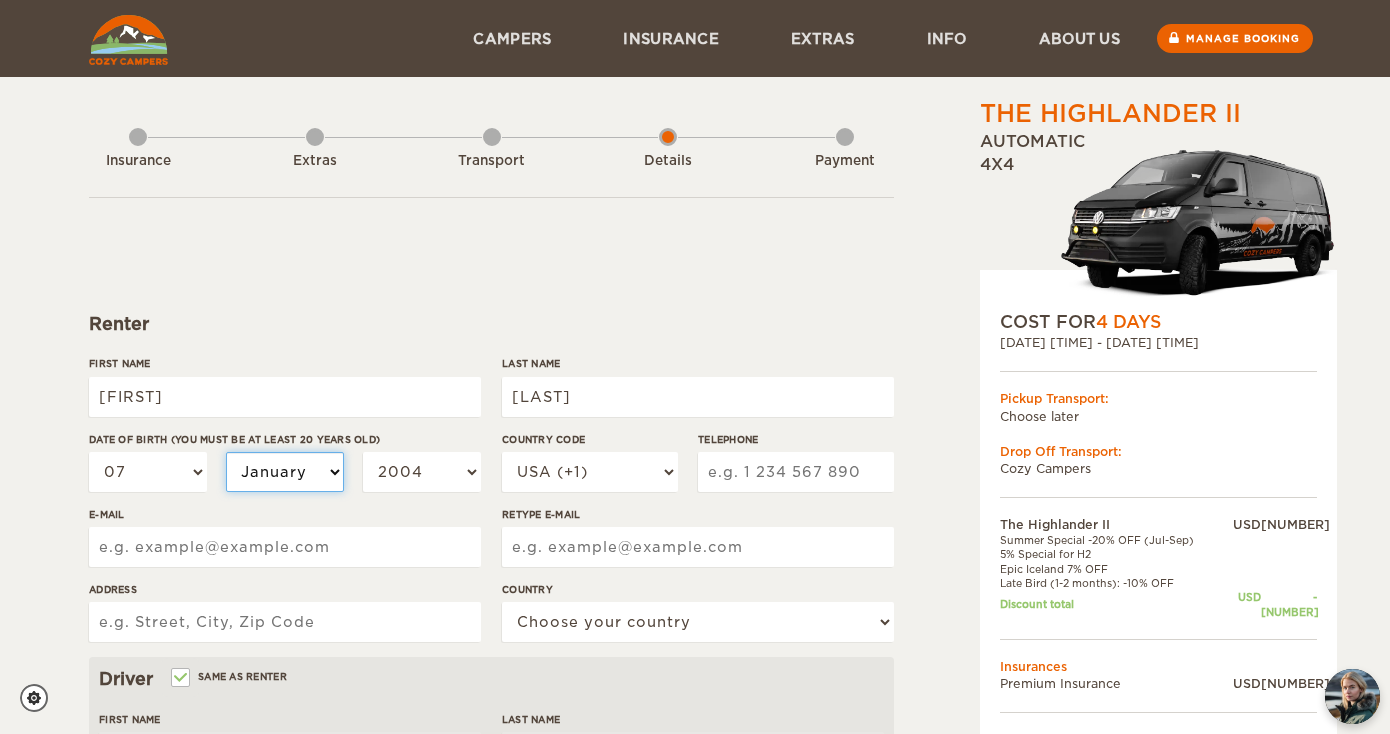select on "09" 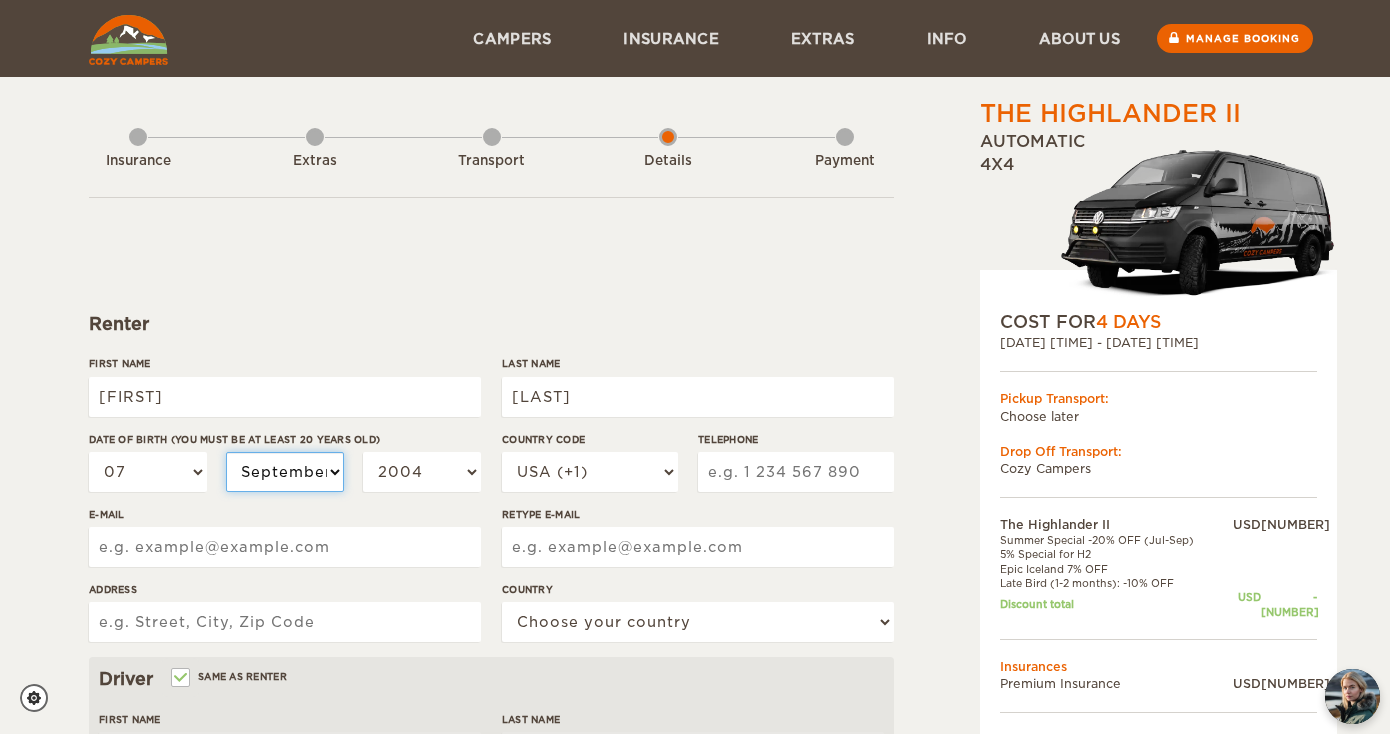 click on "September" at bounding box center [0, 0] 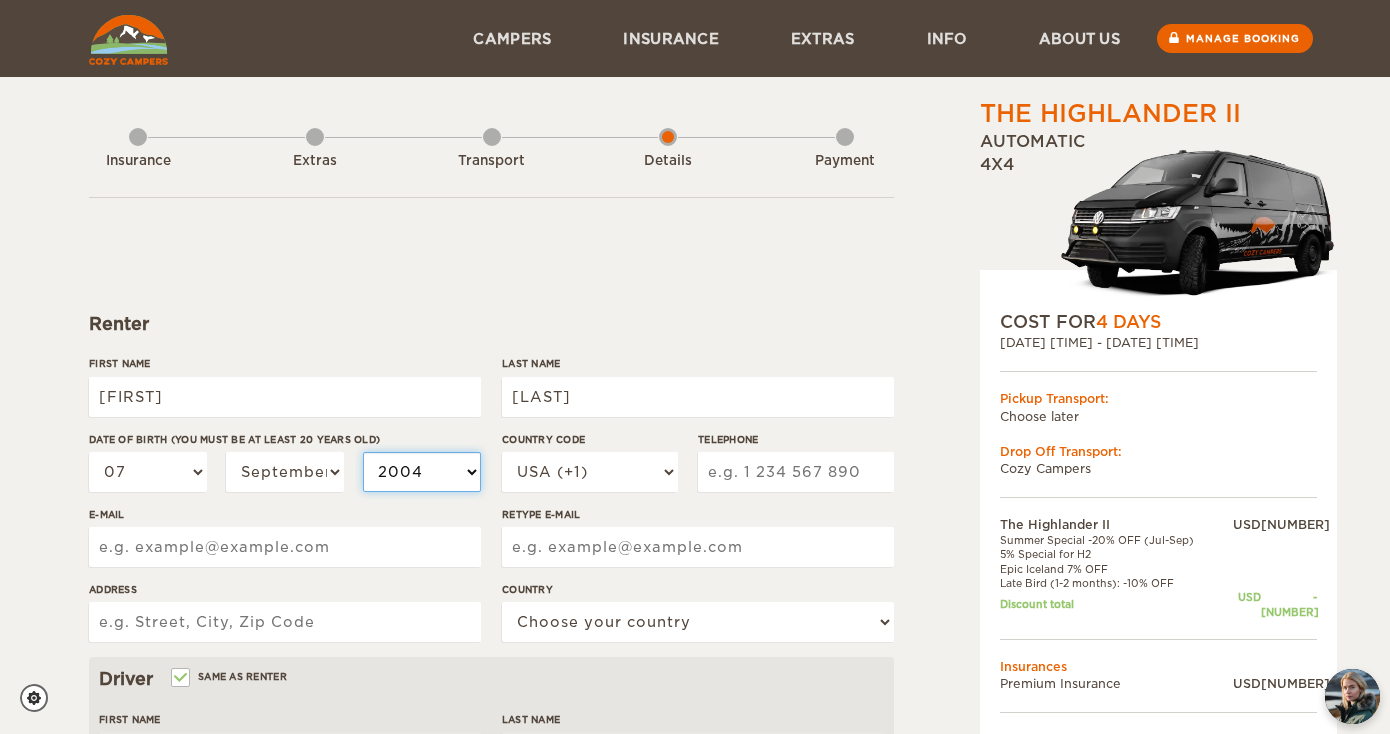 click on "2004 2003 2002 2001 2000 1999 1998 1997 1996 1995 1994 1993 1992 1991 1990 1989 1988 1987 1986 1985 1984 1983 1982 1981 1980 1979 1978 1977 1976 1975 1974 1973 1972 1971 1970 1969 1968 1967 1966 1965 1964 1963 1962 1961 1960 1959 1958 1957 1956 1955 1954 1953 1952 1951 1950 1949 1948 1947 1946 1945 1944 1943 1942 1941 1940 1939 1938 1937 1936 1935 1934 1933 1932 1931 1930 1929 1928 1927 1926 1925 1924 1923 1922 1921 1920 1919 1918 1917 1916 1915 1914 1913 1912 1911 1910 1909 1908 1907 1906 1905 1904 1903 1902 1901 1900 1899 1898 1897 1896 1895 1894 1893 1892 1891 1890 1889 1888 1887 1886 1885 1884 1883 1882 1881 1880 1879 1878 1877 1876 1875" at bounding box center [422, 472] 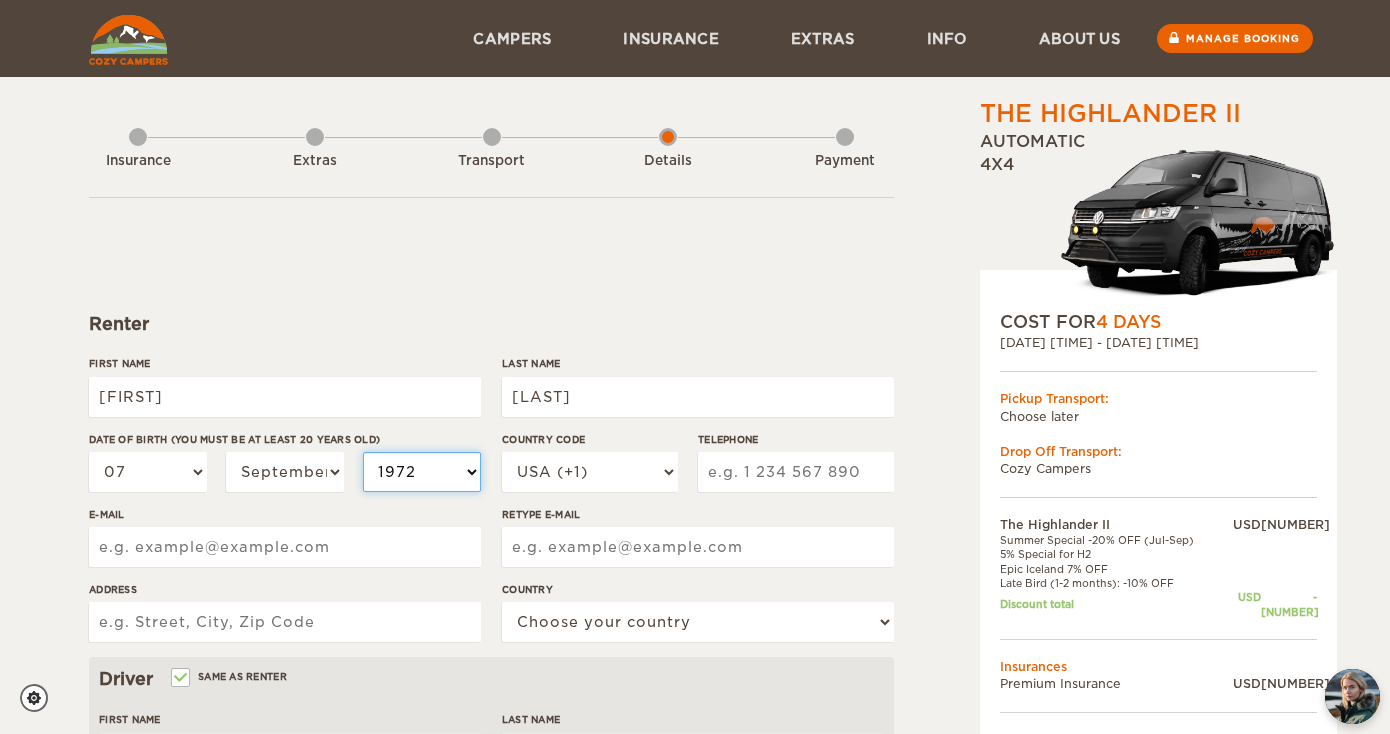 click on "1972" at bounding box center (0, 0) 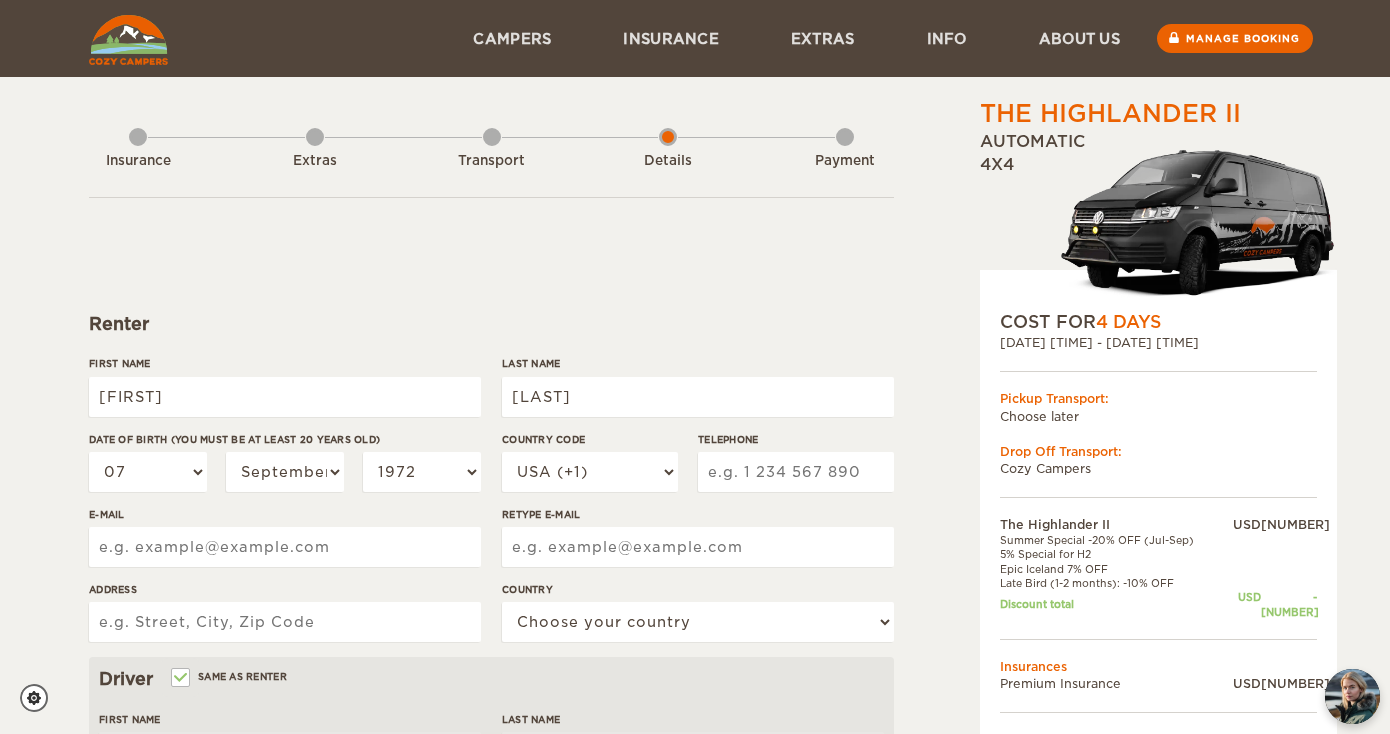 click on "Telephone" at bounding box center [796, 472] 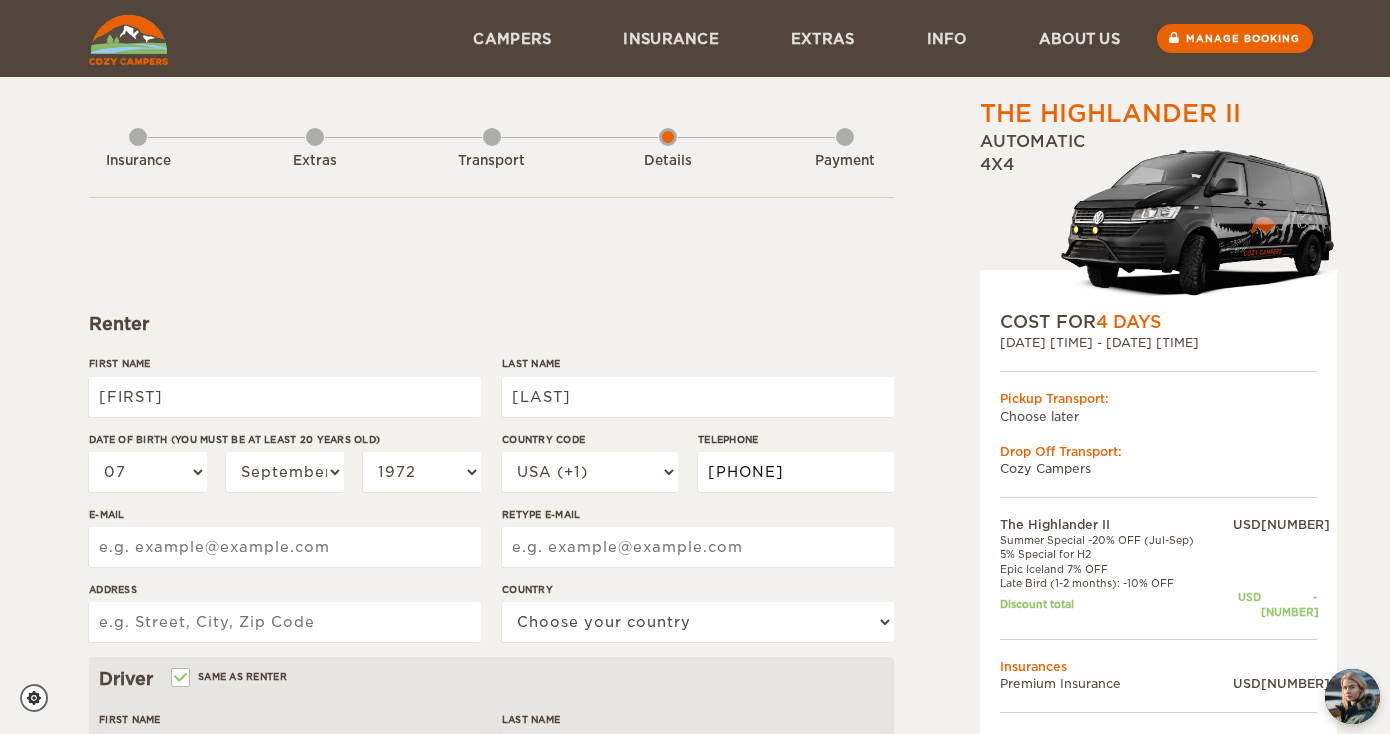 type on "[PHONE]" 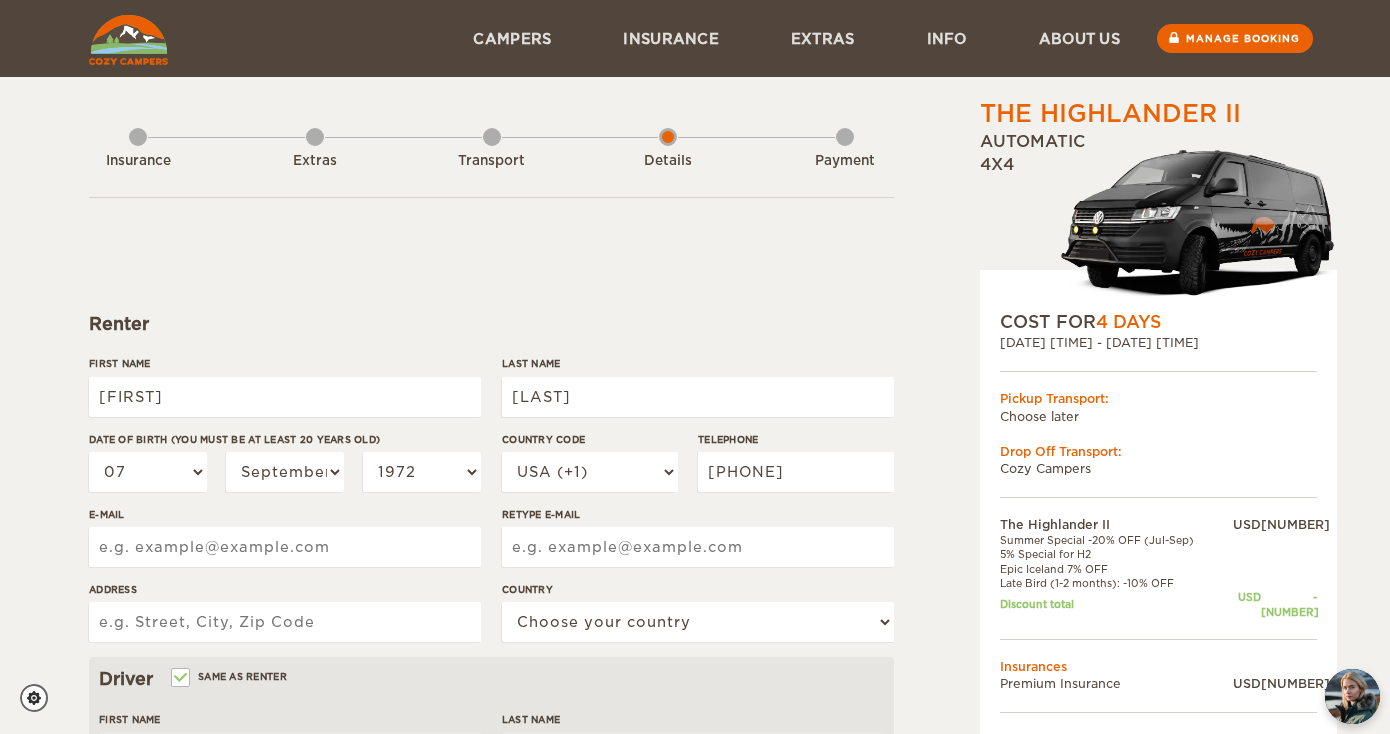 click on "E-mail" at bounding box center [285, 547] 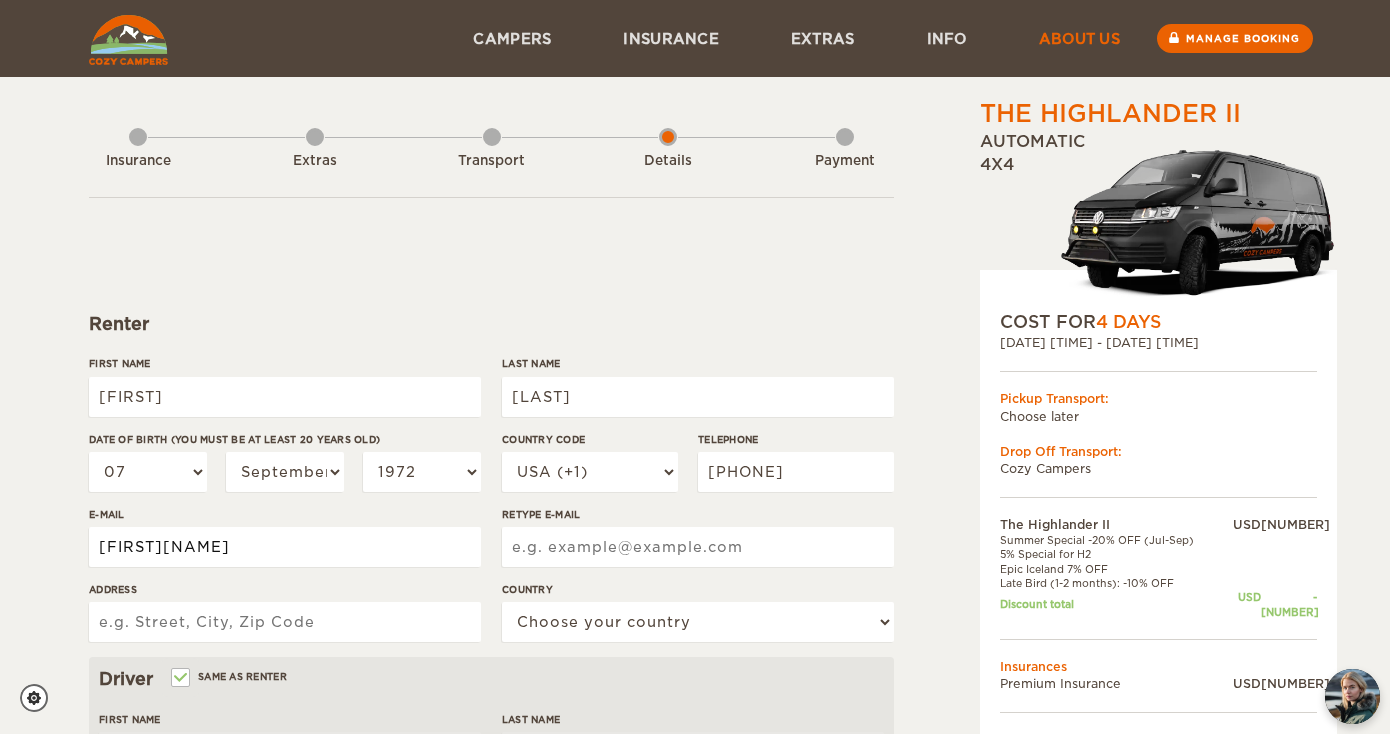 type on "[FIRST]" 